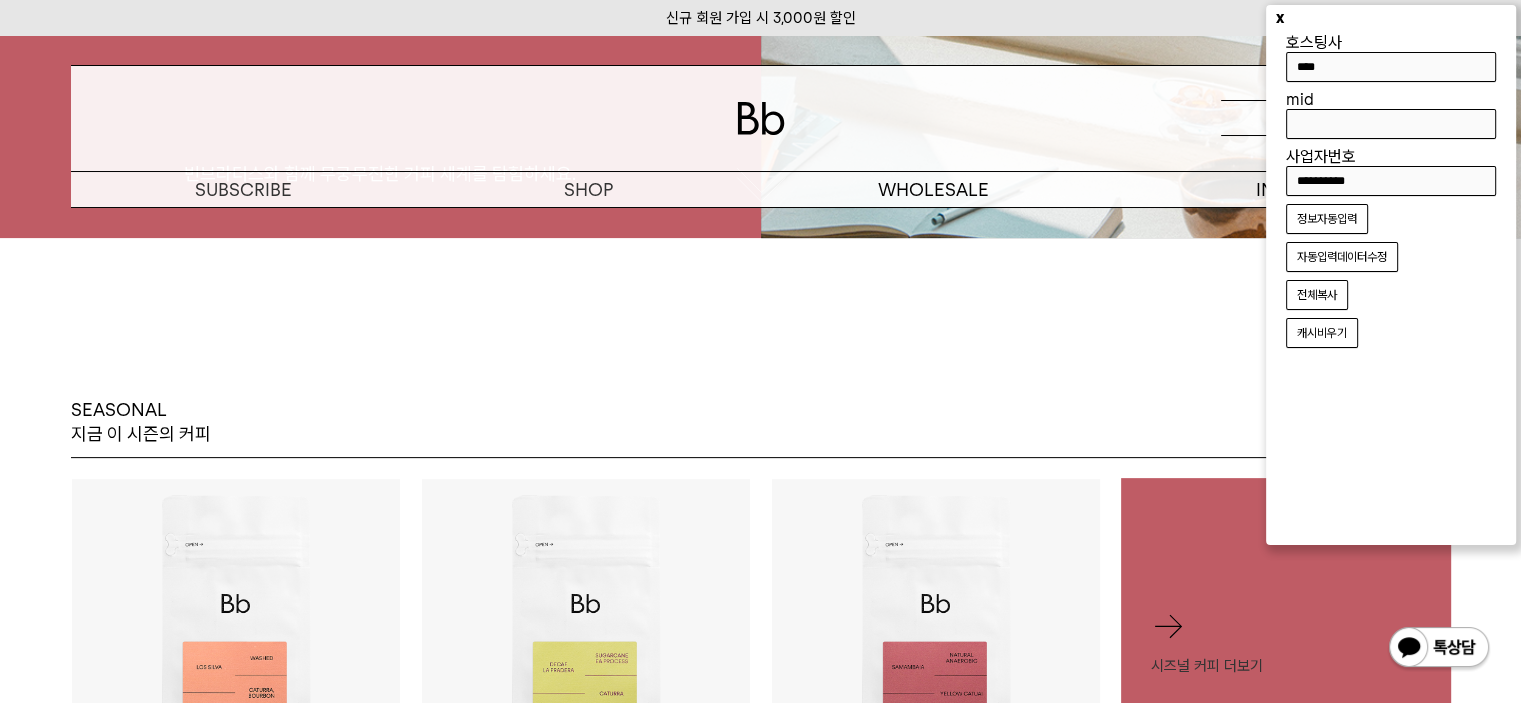 scroll, scrollTop: 0, scrollLeft: 0, axis: both 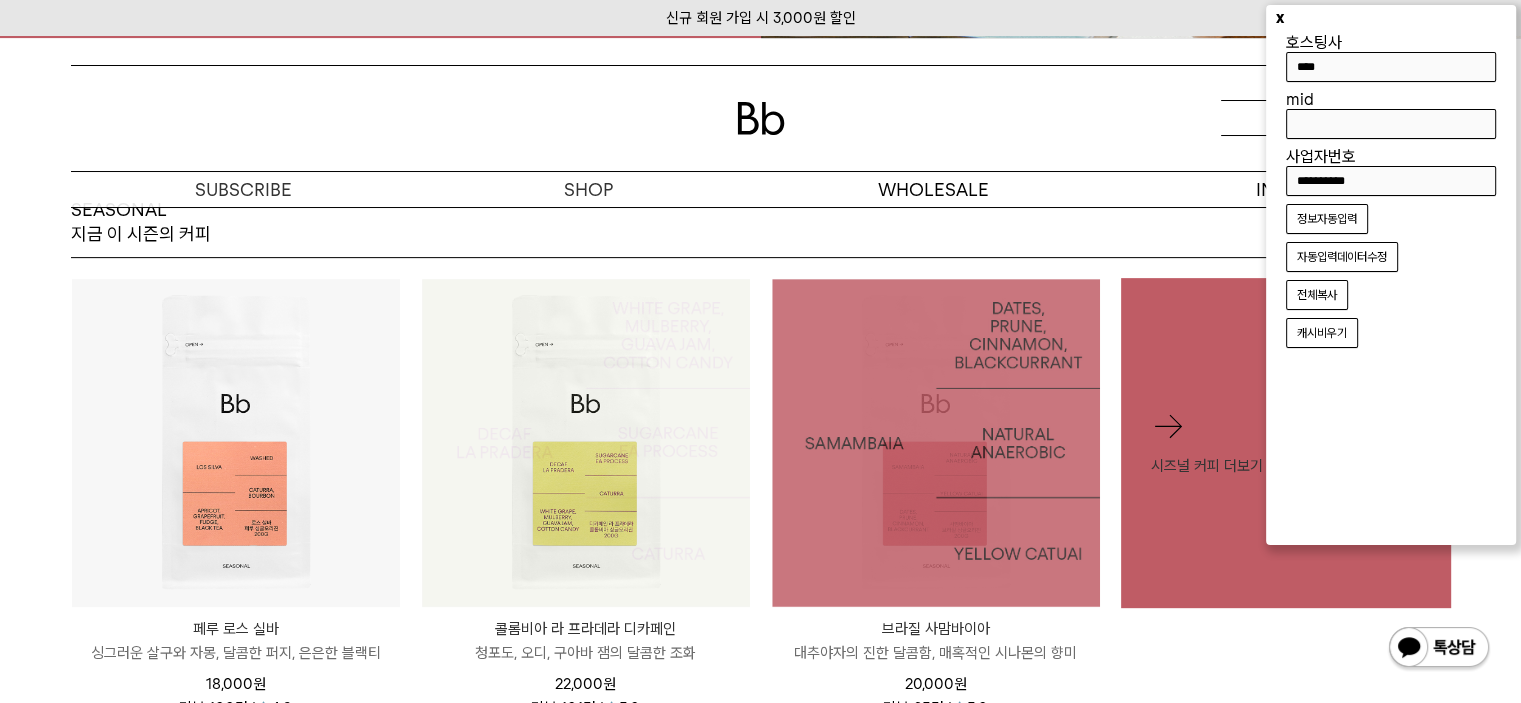 click at bounding box center (586, 443) 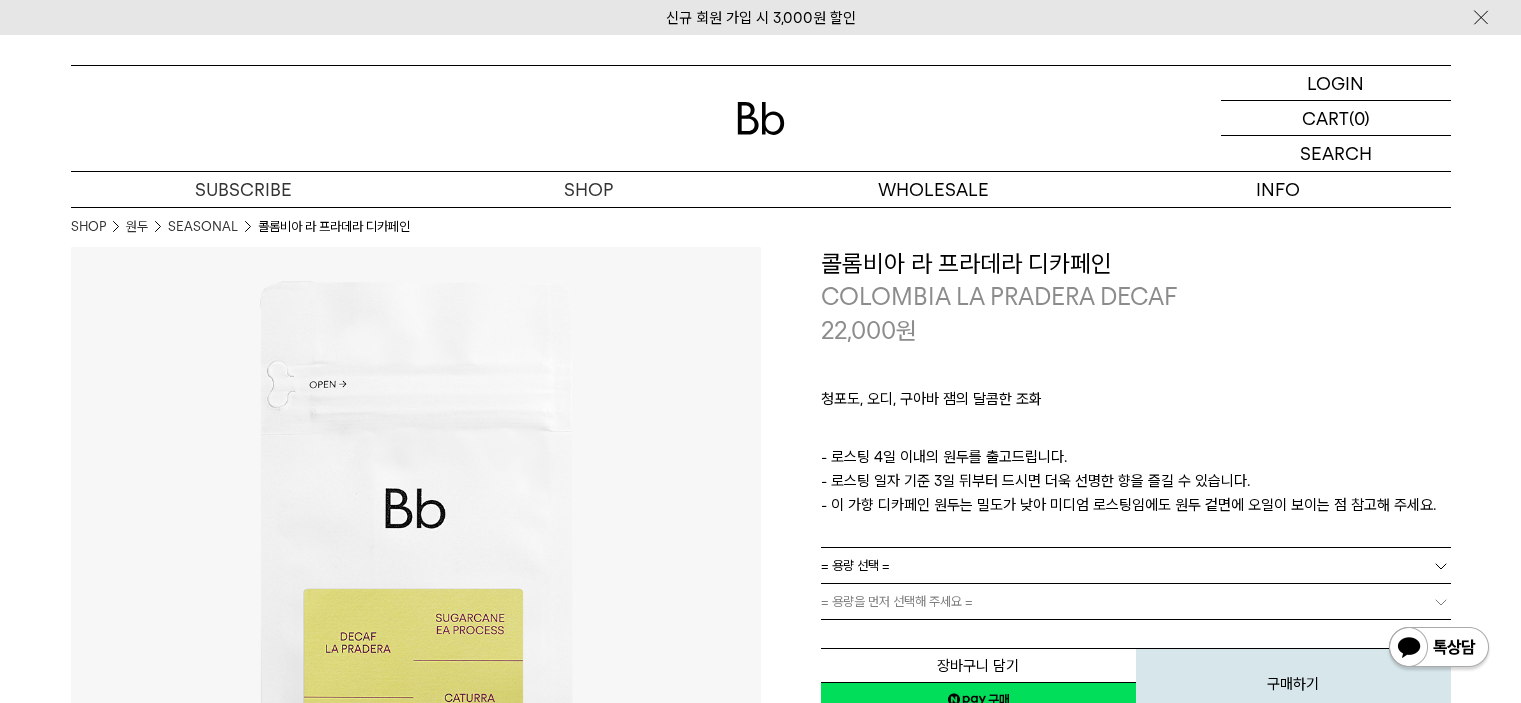 scroll, scrollTop: 0, scrollLeft: 0, axis: both 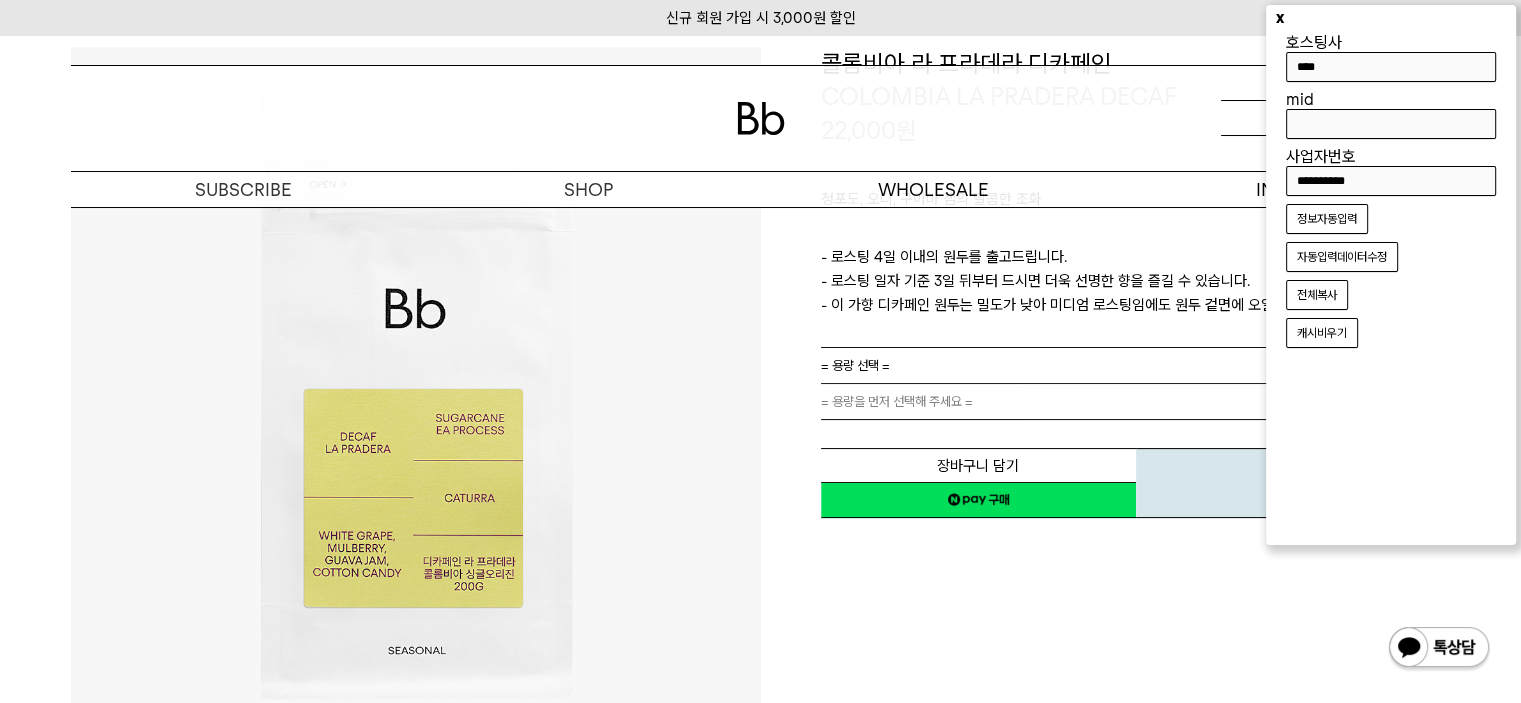 click on "x" at bounding box center [1280, 17] 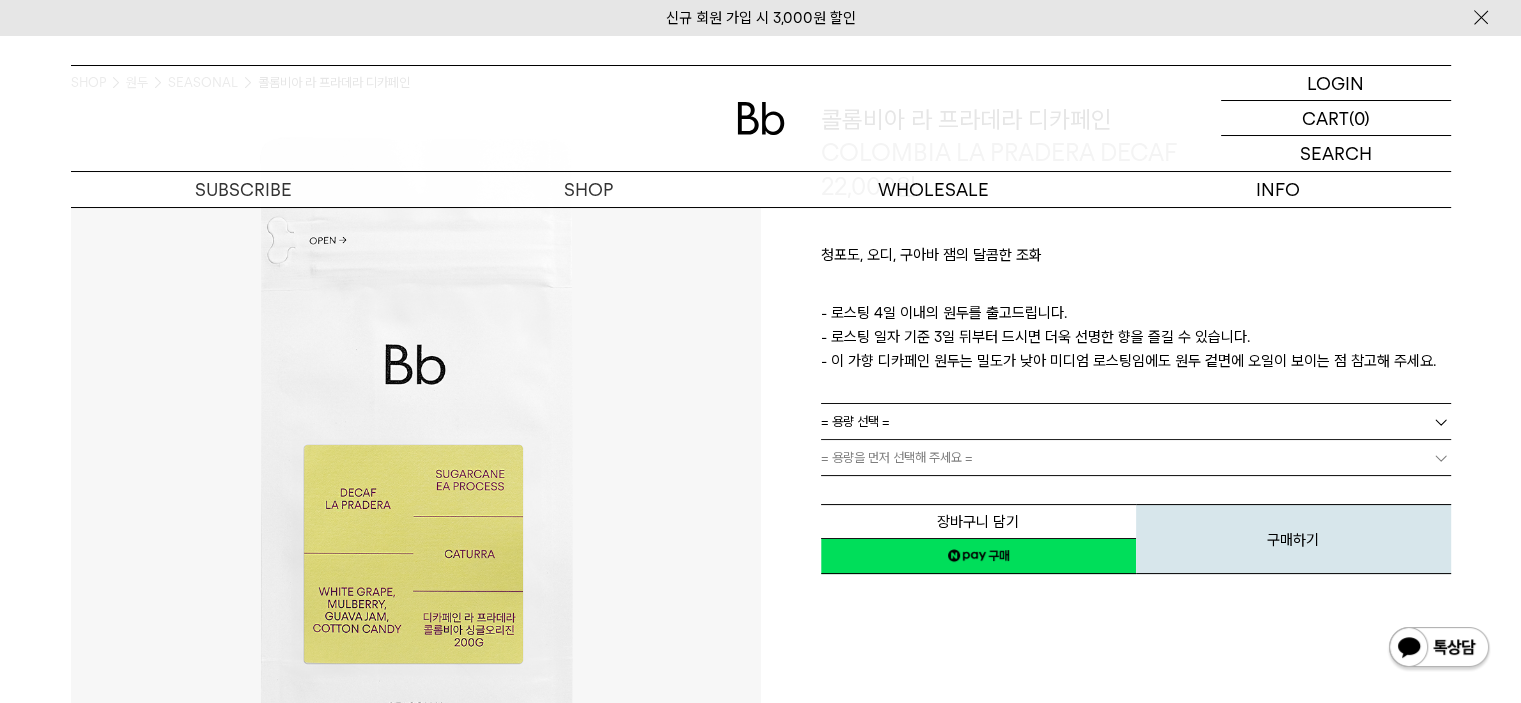 scroll, scrollTop: 100, scrollLeft: 0, axis: vertical 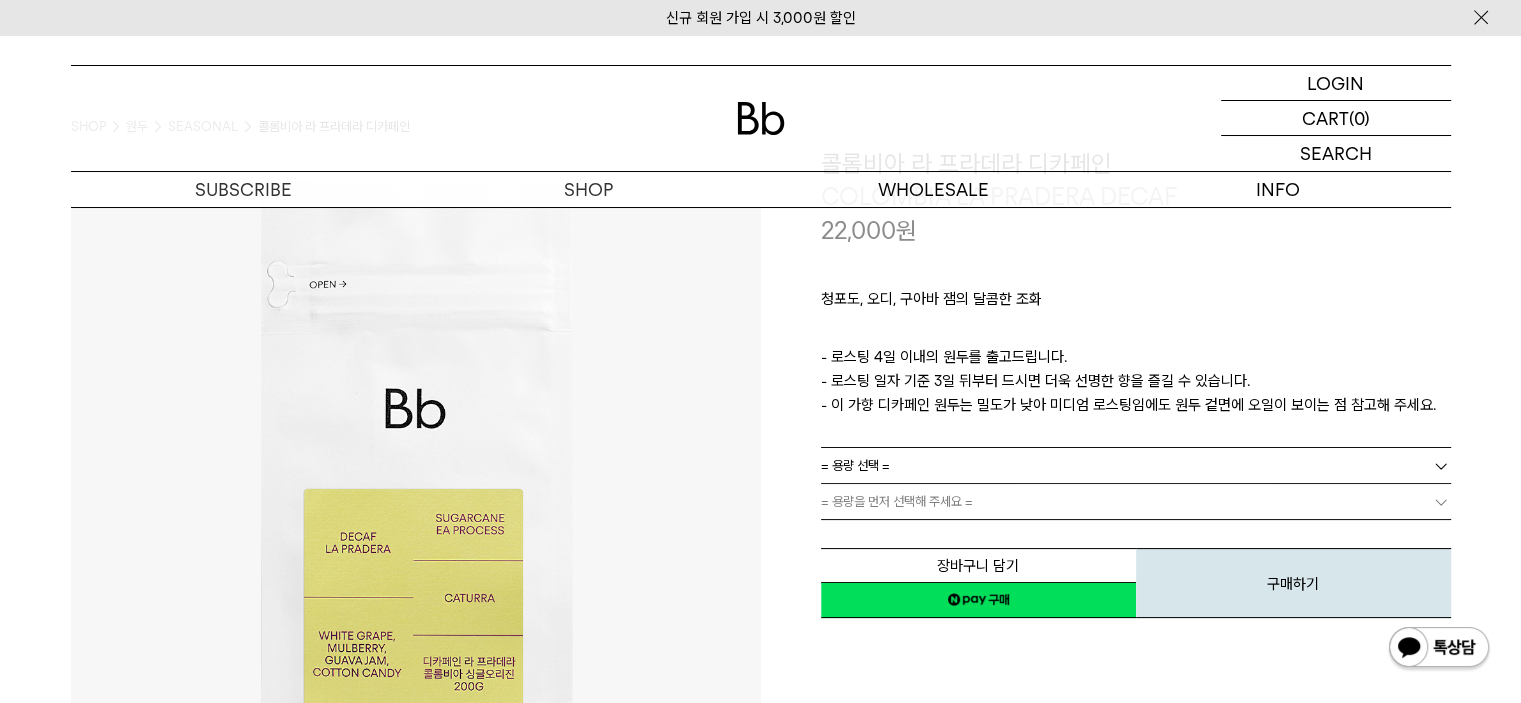 click on "=
용량 선택
=" at bounding box center (1136, 465) 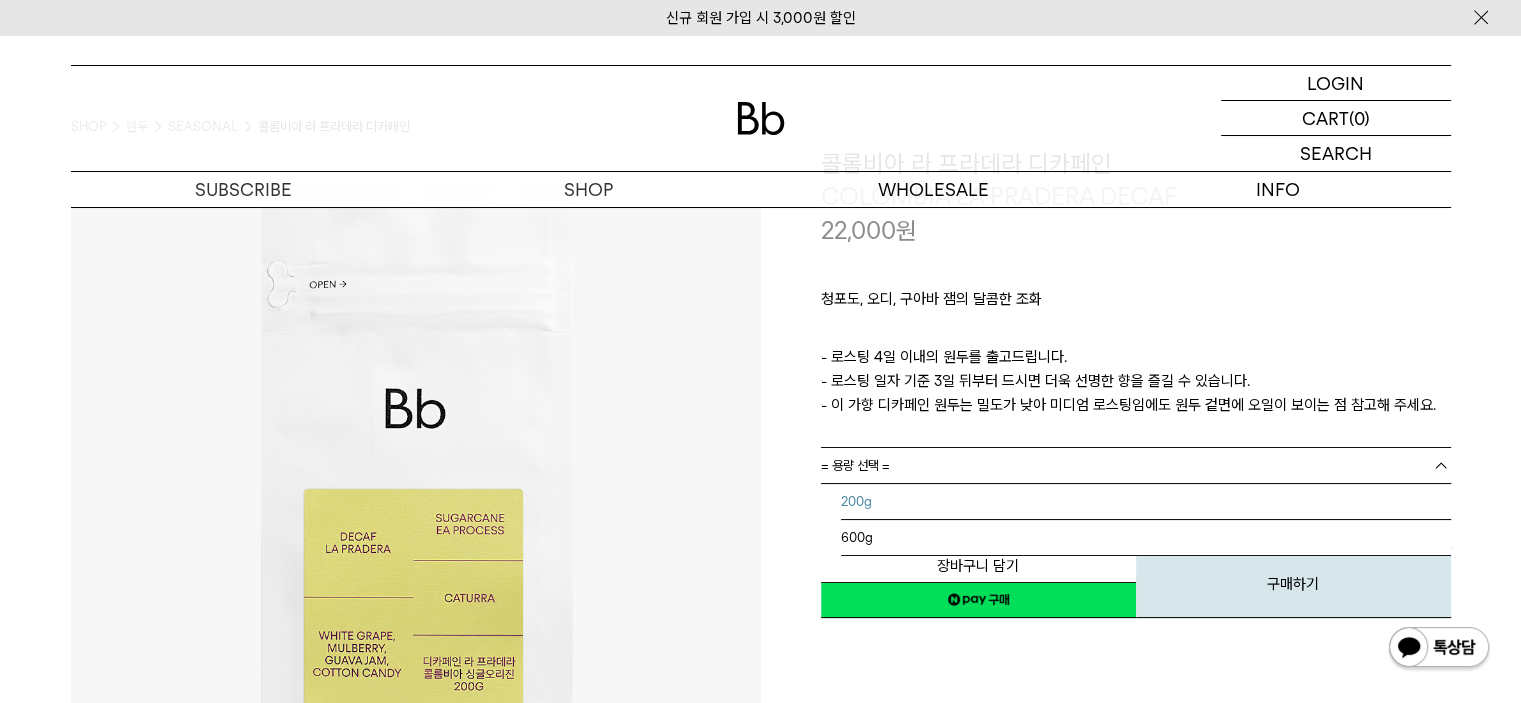 click on "200g" at bounding box center [1146, 502] 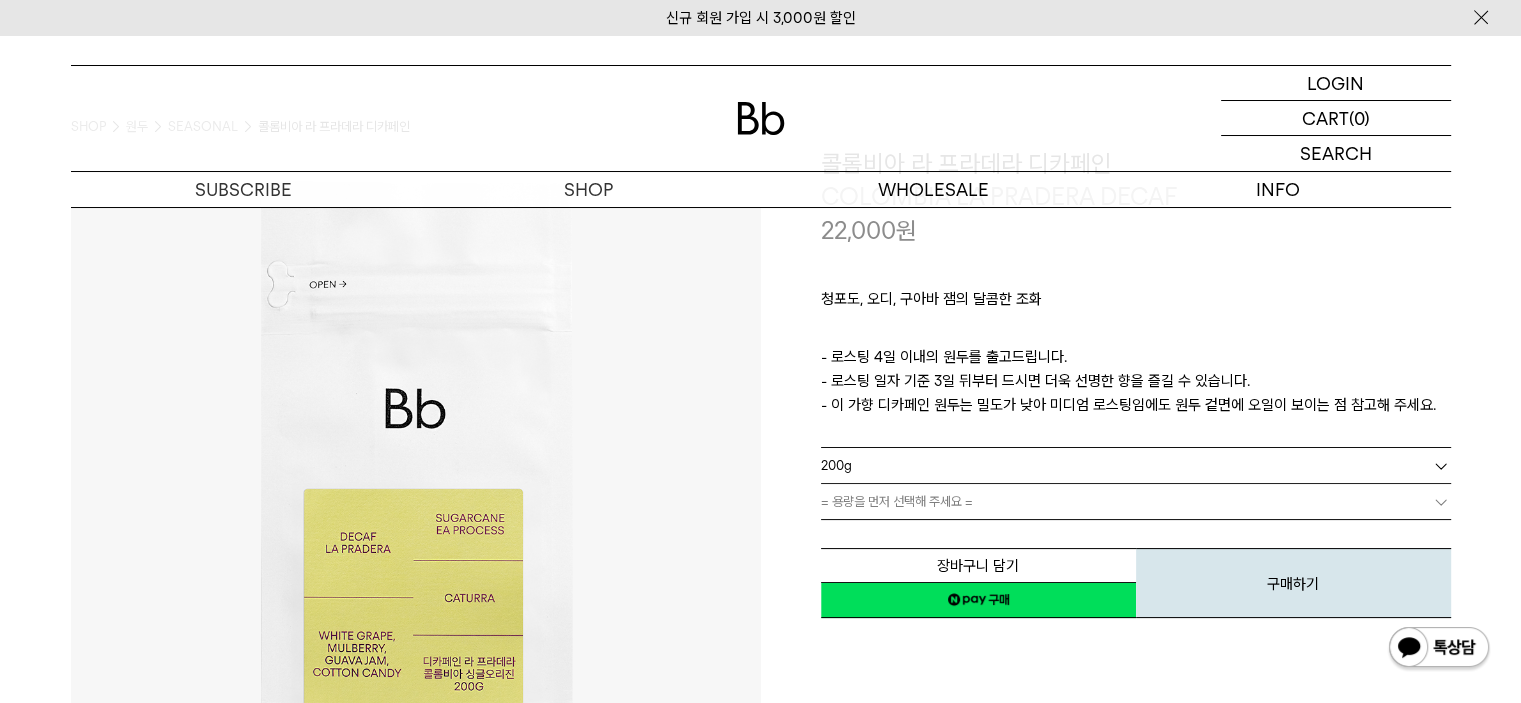 click on "=
용량을 먼저 선택해 주세요
=" at bounding box center (1136, 501) 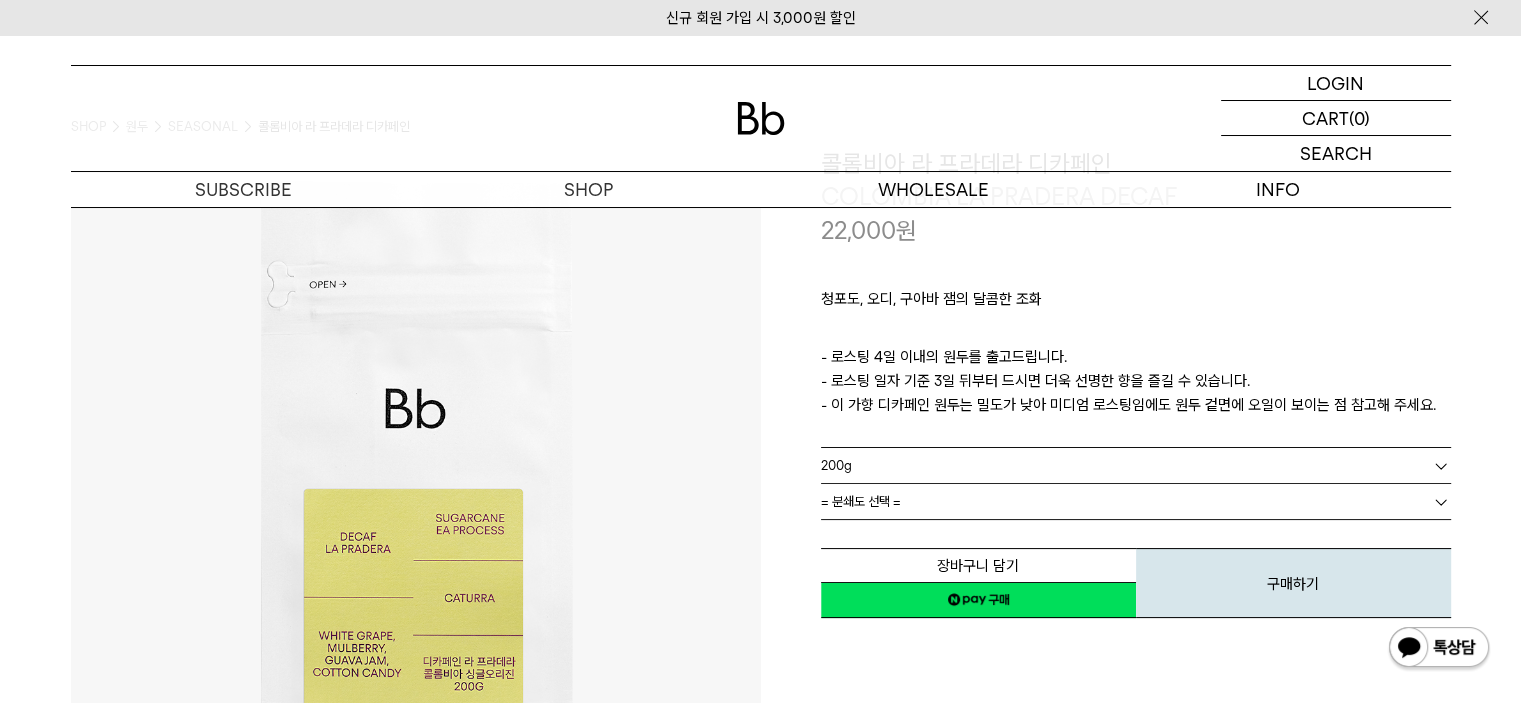 click on "= 분쇄도 선택 =" at bounding box center (1136, 501) 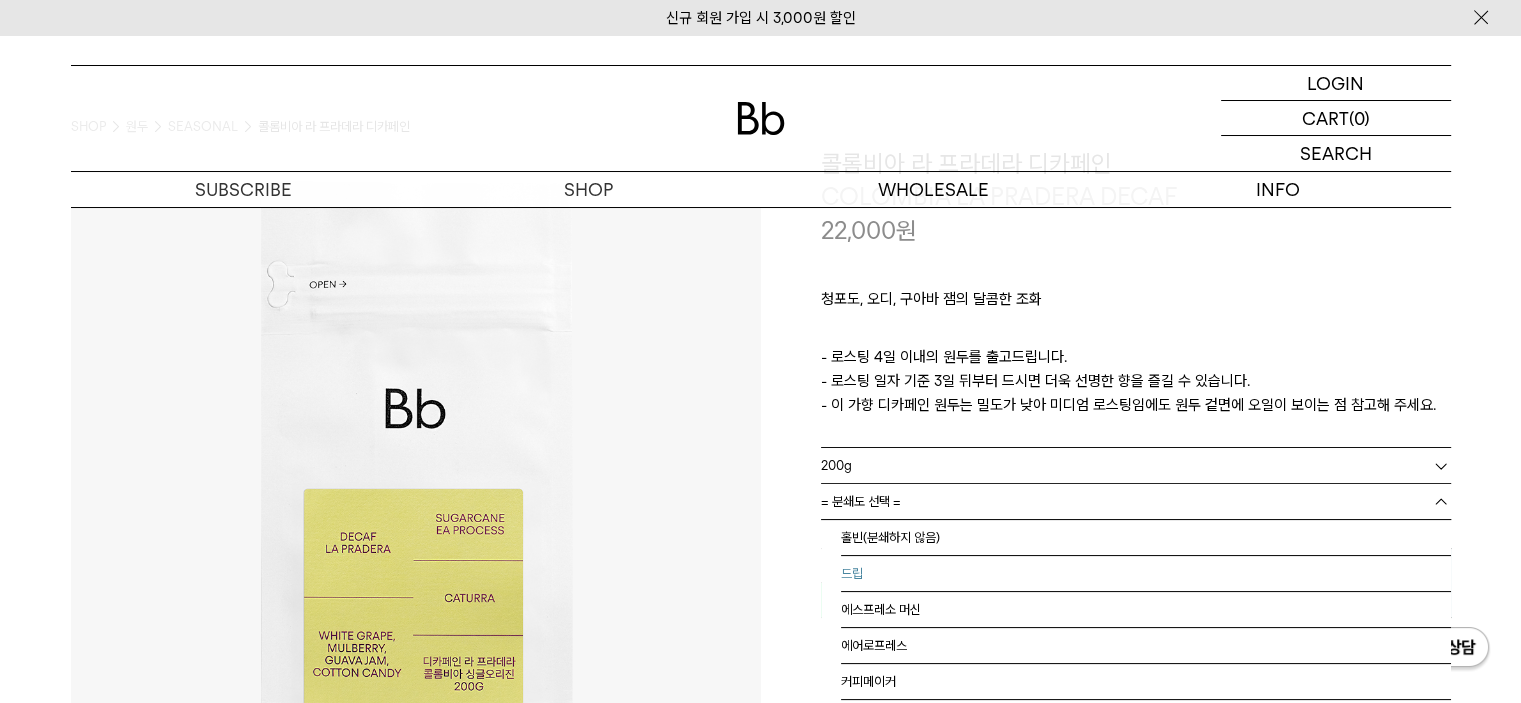 click on "드립" at bounding box center [1146, 574] 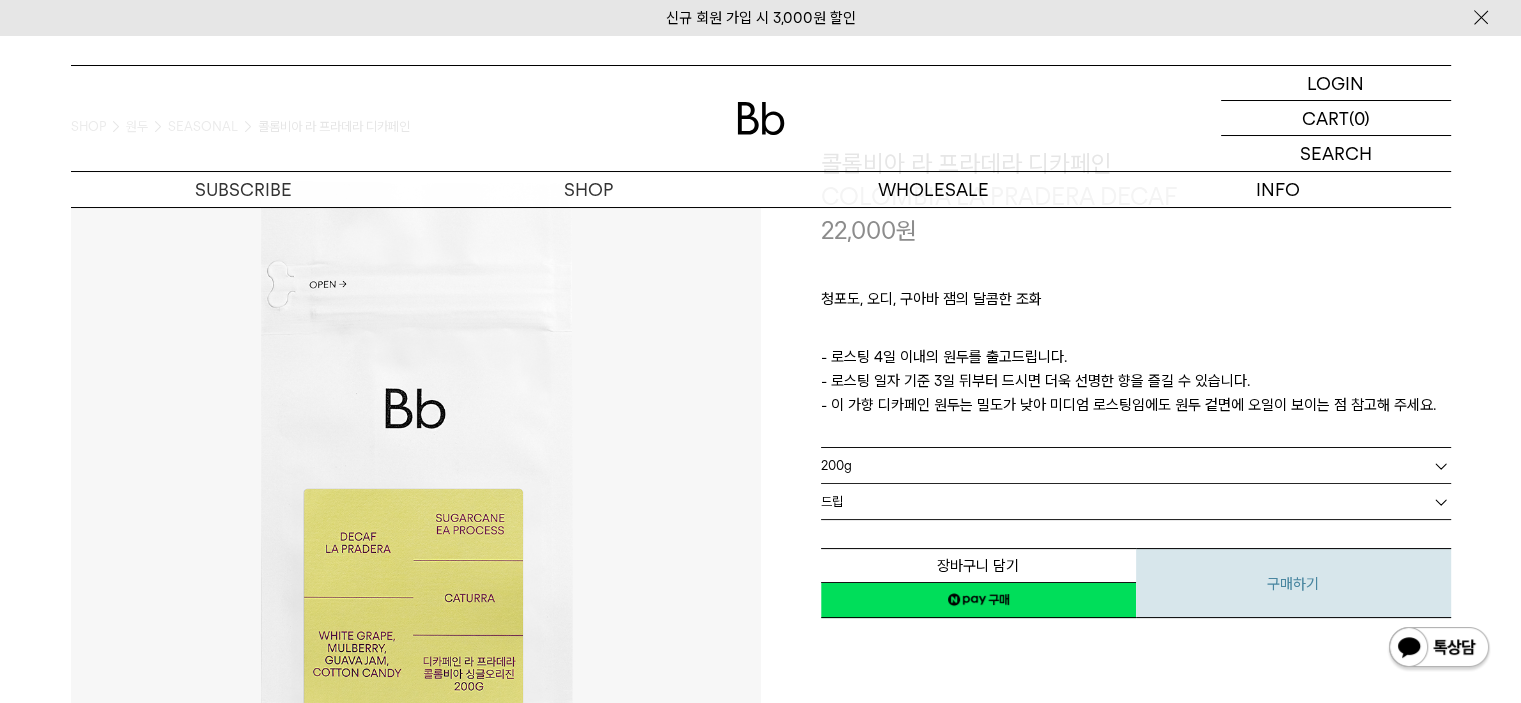 click on "구매하기" at bounding box center (1293, 583) 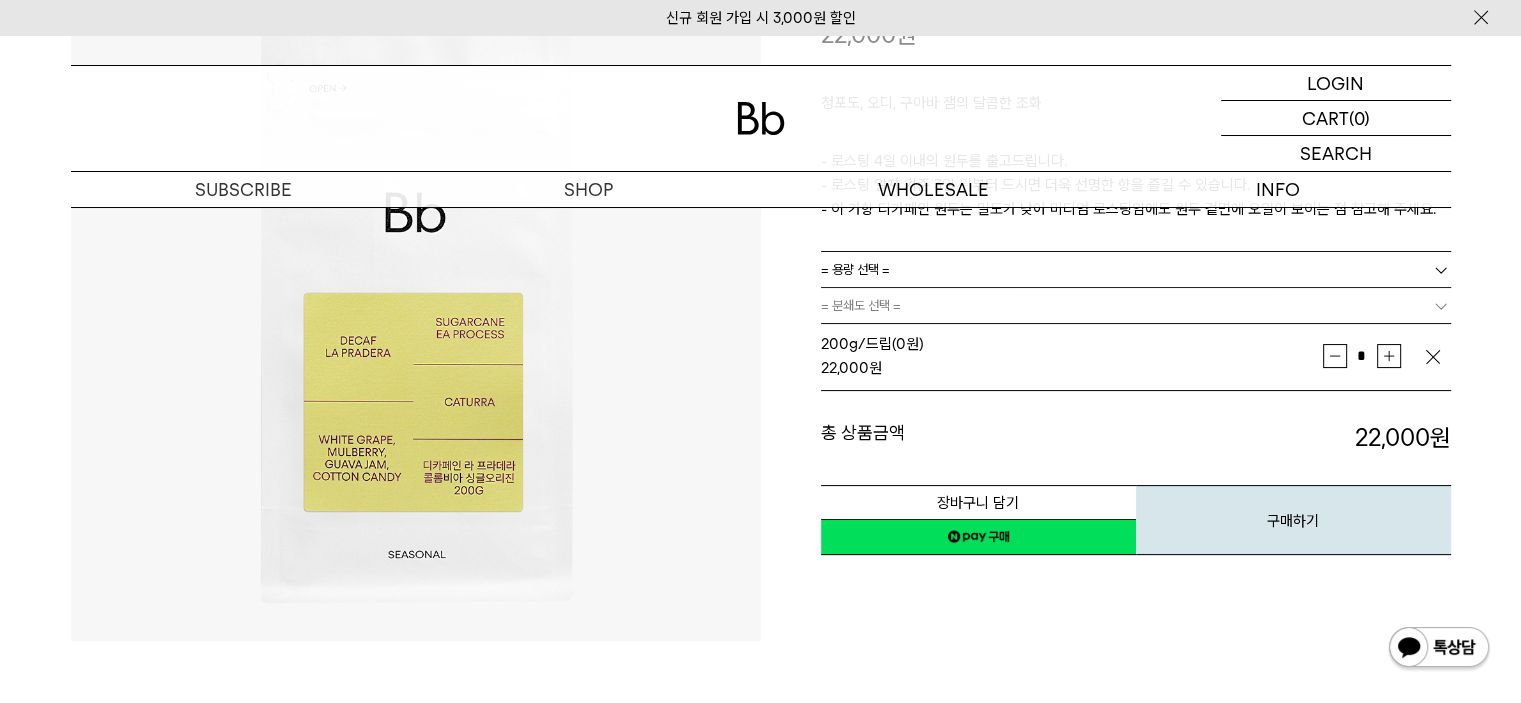 scroll, scrollTop: 300, scrollLeft: 0, axis: vertical 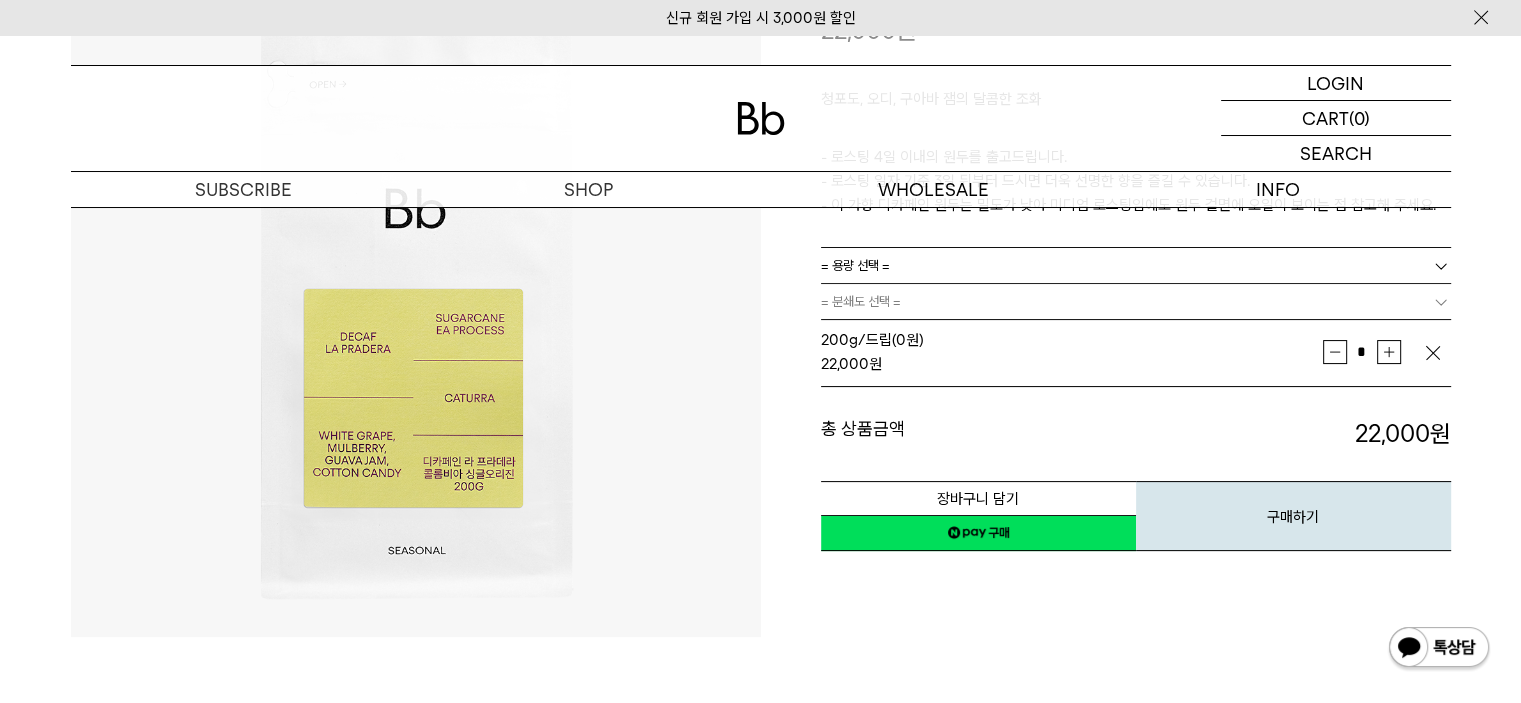 click on "= 분쇄도 선택 =" at bounding box center [1136, 301] 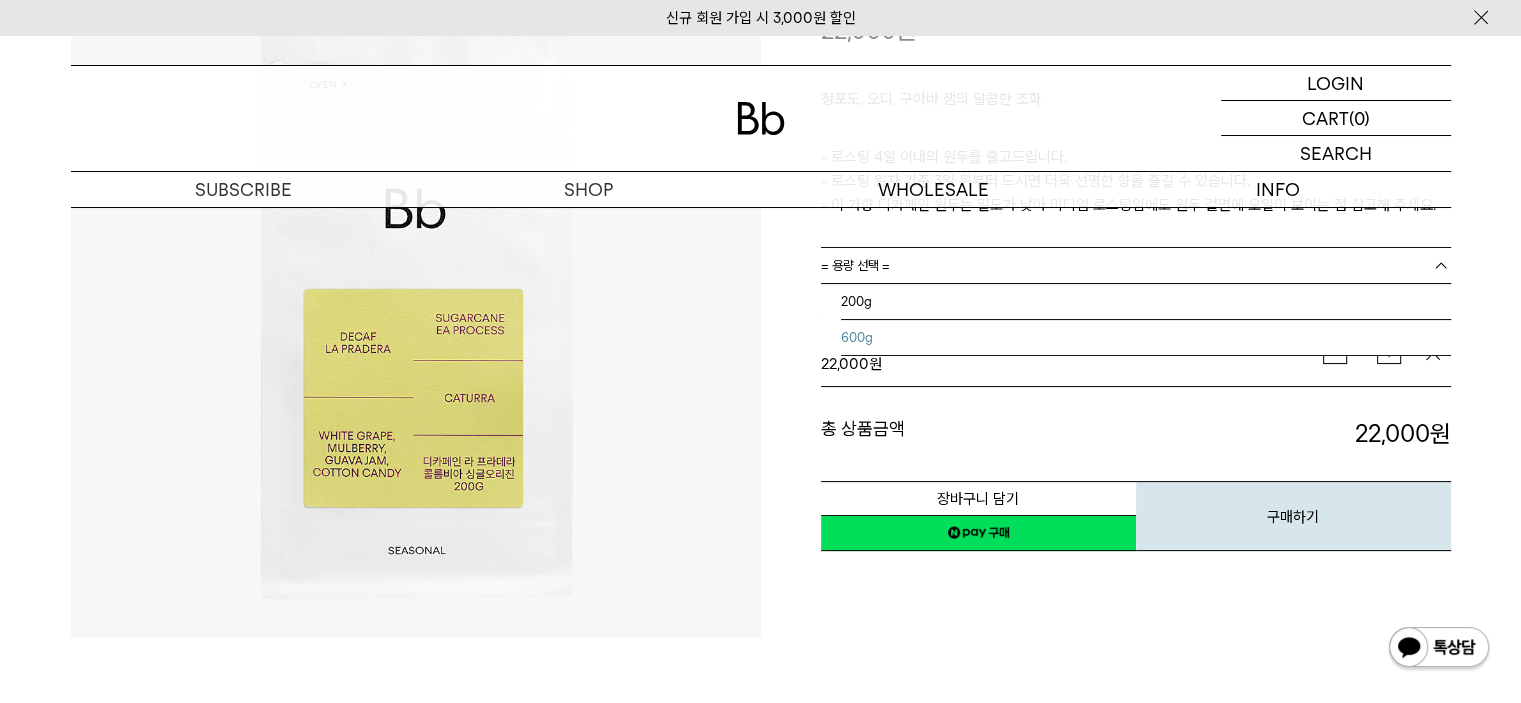 click on "600g" at bounding box center (1146, 338) 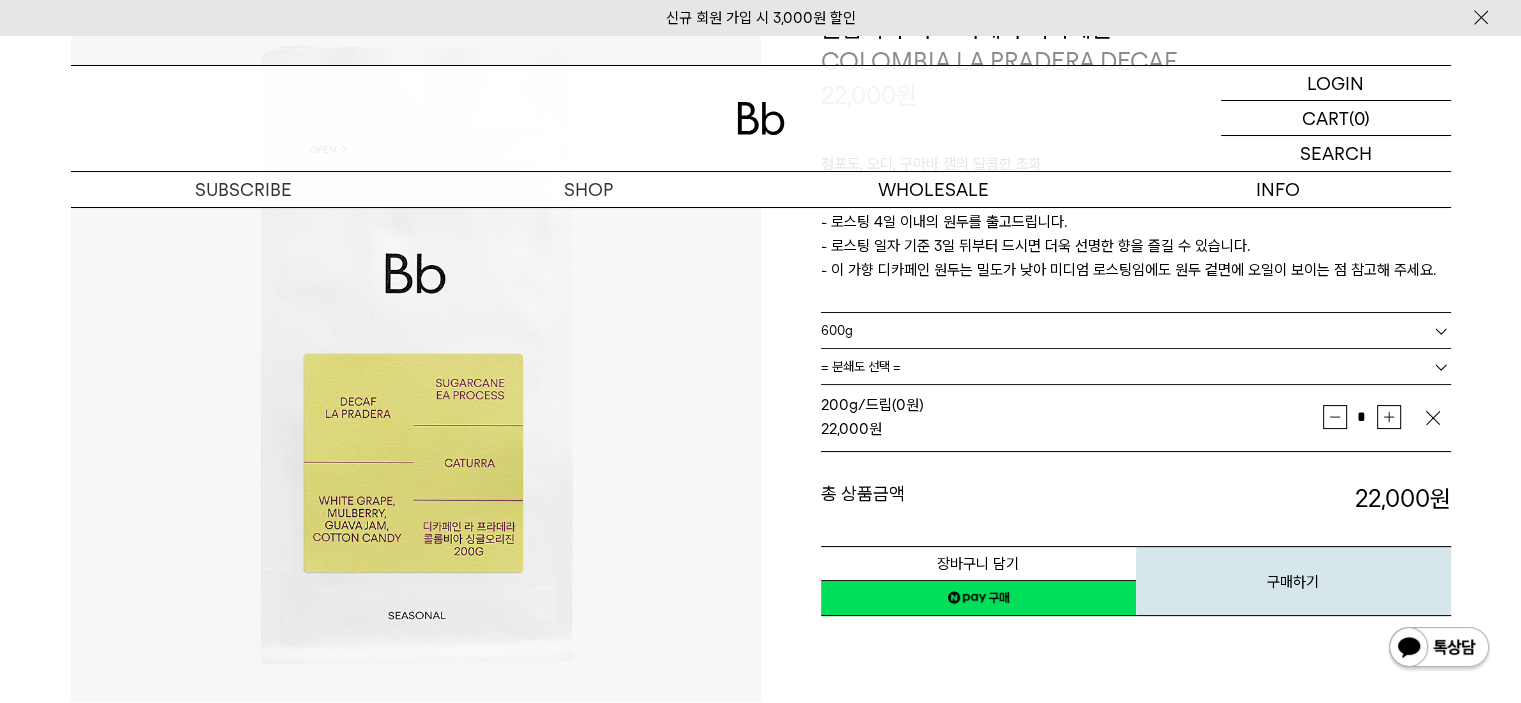 scroll, scrollTop: 200, scrollLeft: 0, axis: vertical 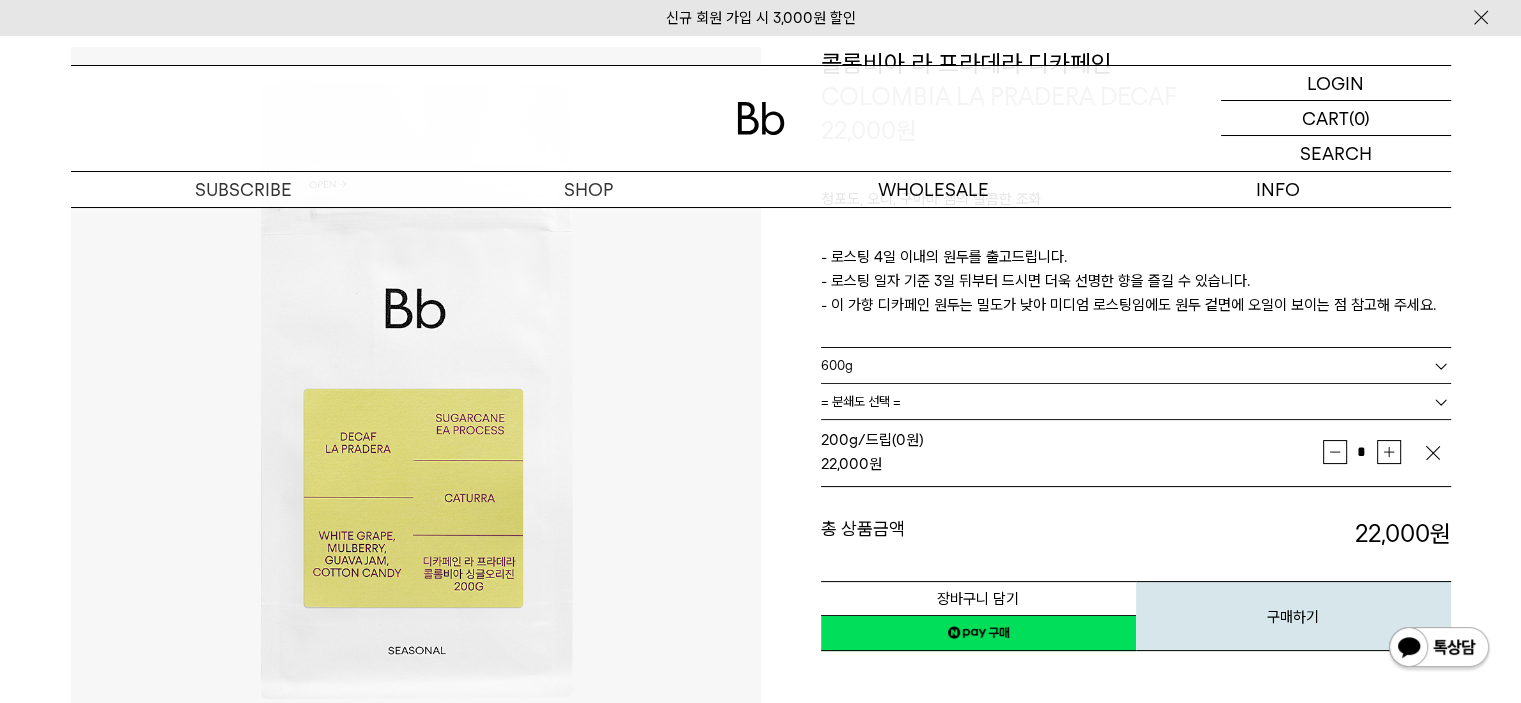 click on "= 분쇄도 선택 =" at bounding box center [1136, 401] 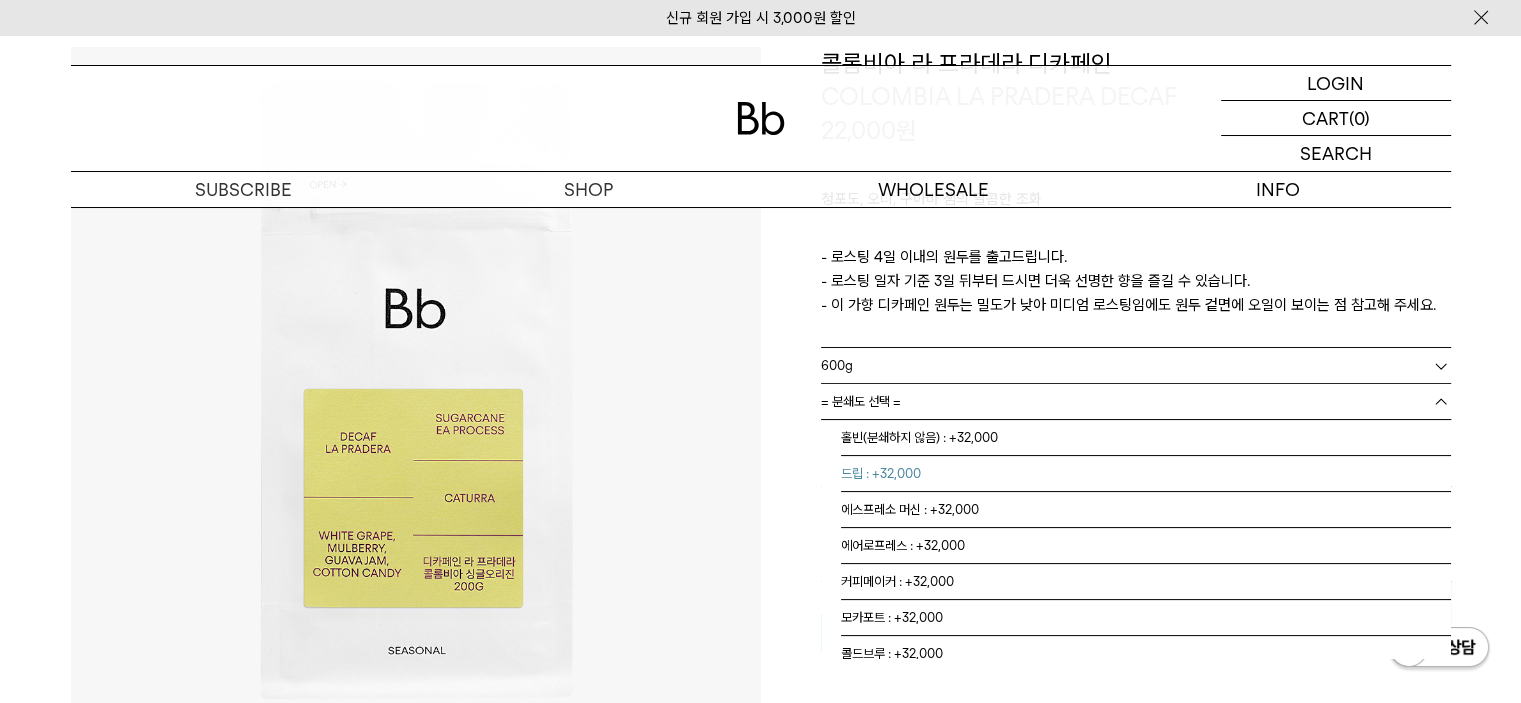 click on "드립 : +32,000" at bounding box center [1146, 474] 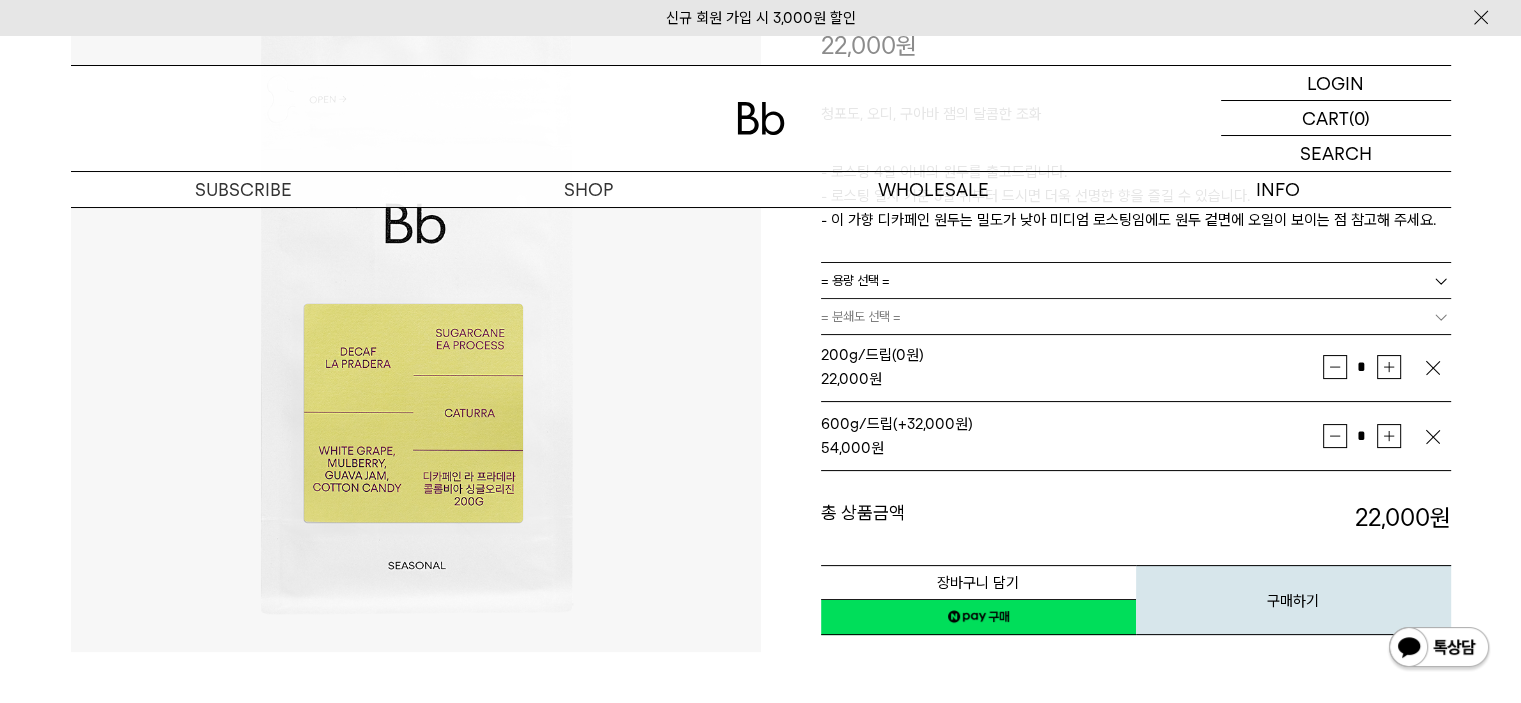 scroll, scrollTop: 400, scrollLeft: 0, axis: vertical 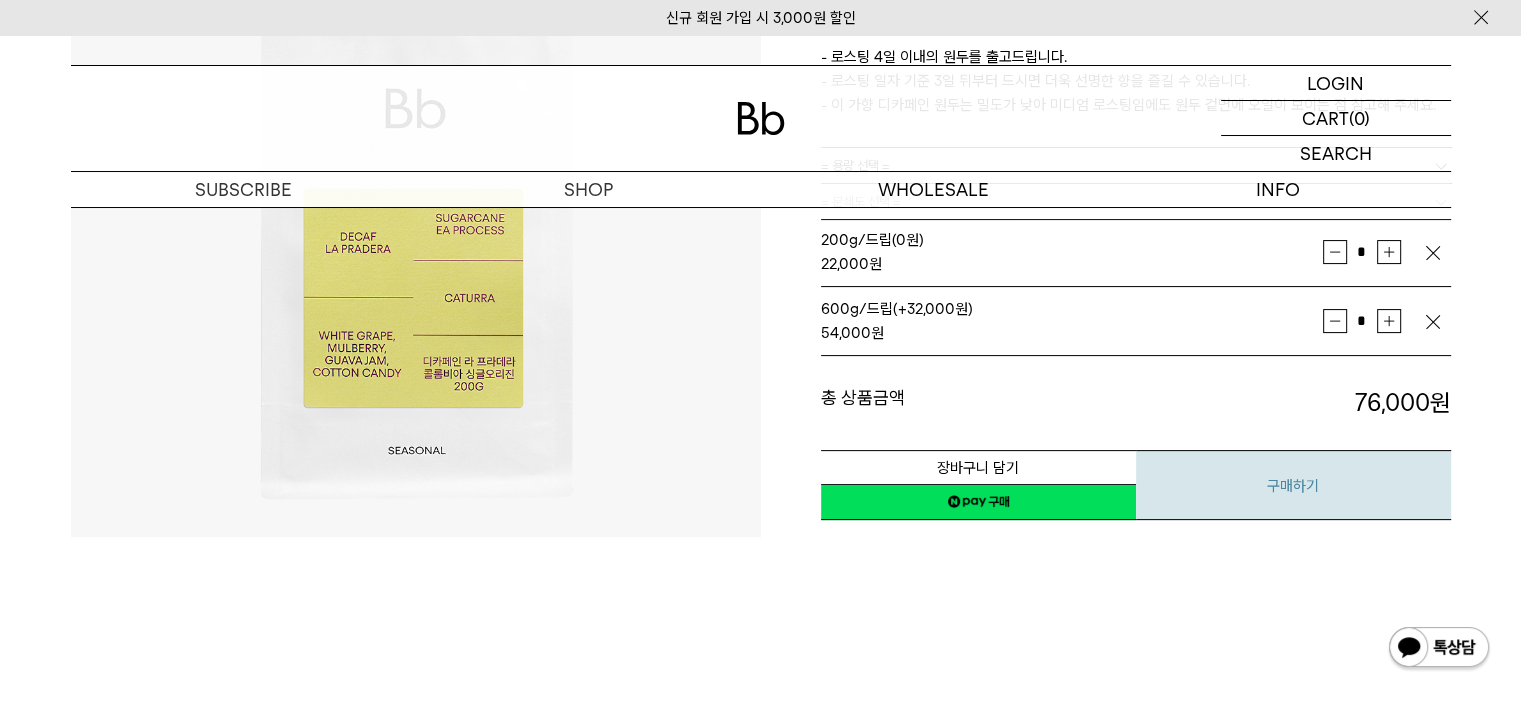 click on "구매하기" at bounding box center [1293, 485] 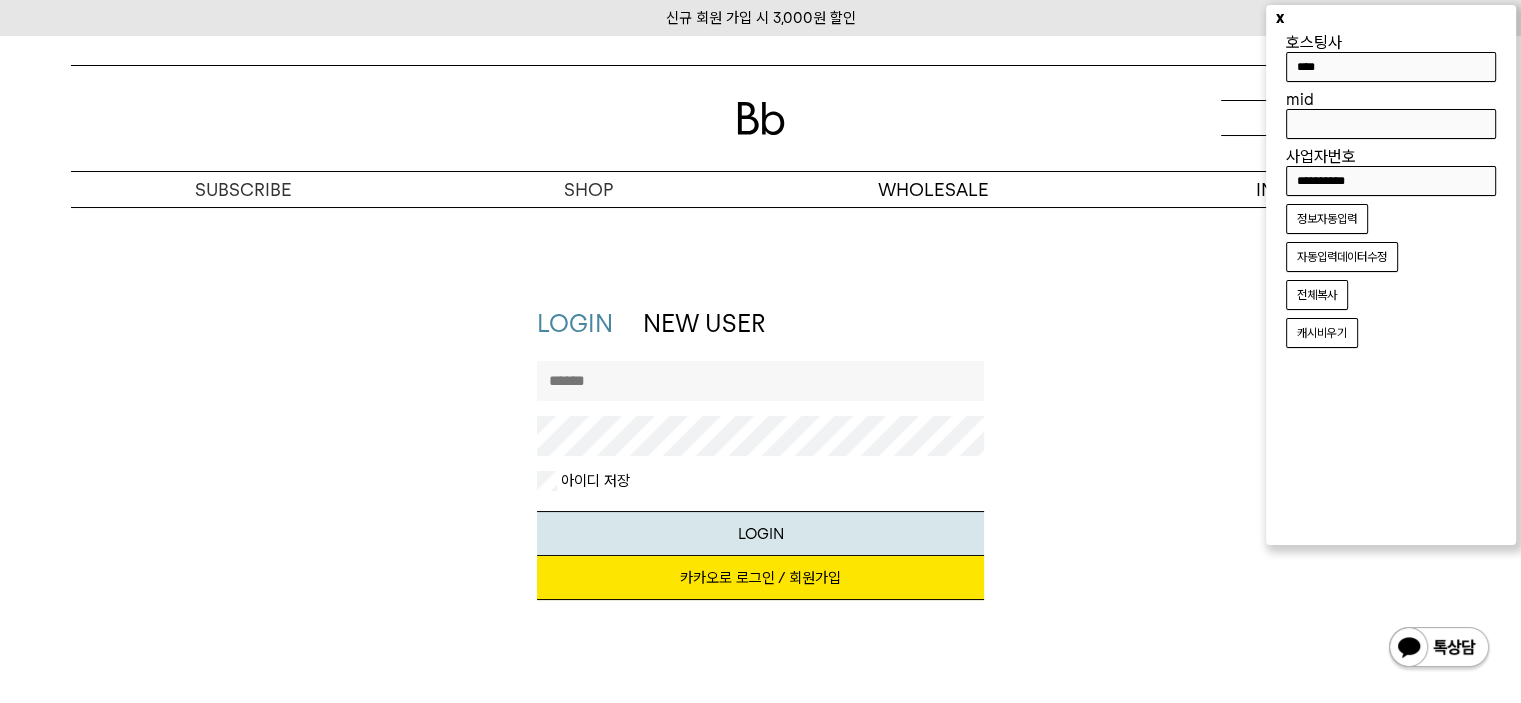 scroll, scrollTop: 0, scrollLeft: 0, axis: both 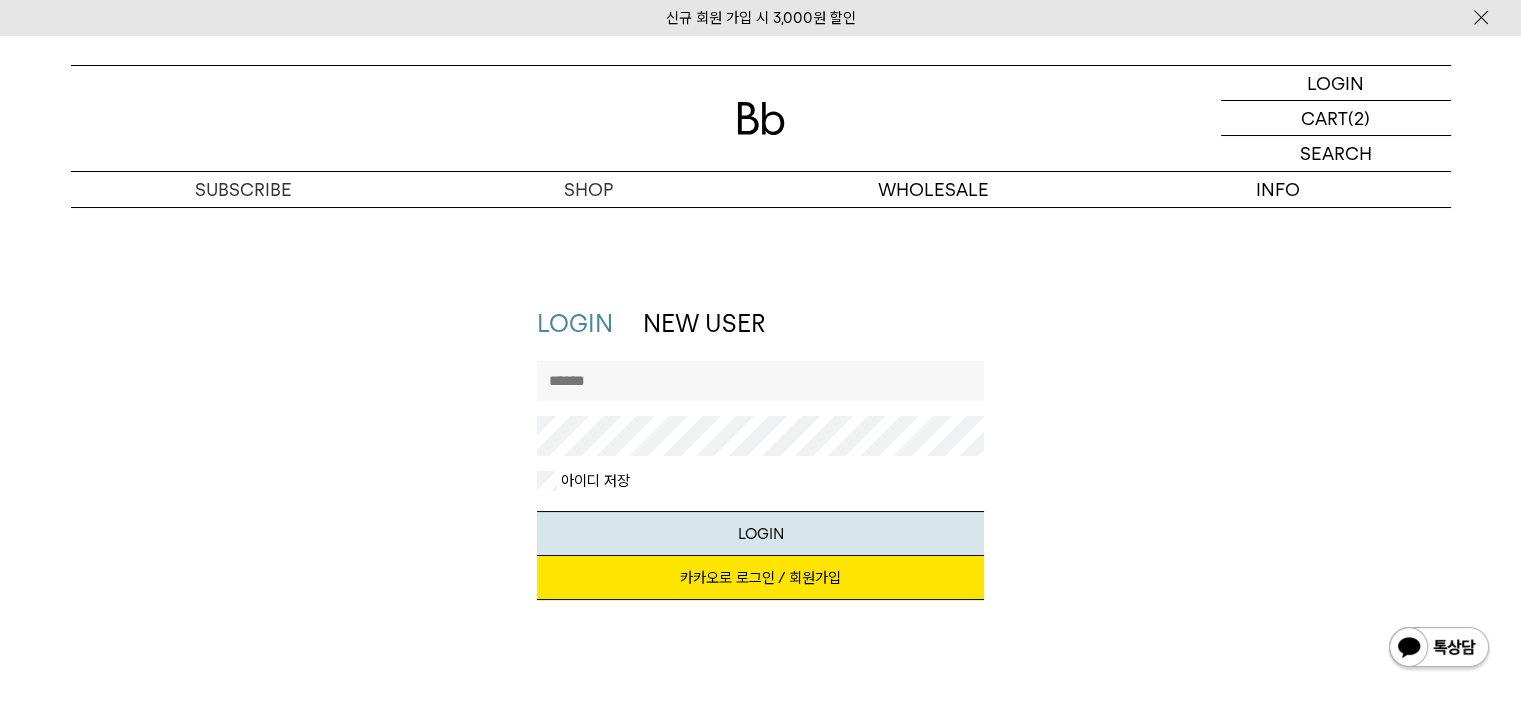 click at bounding box center (760, 381) 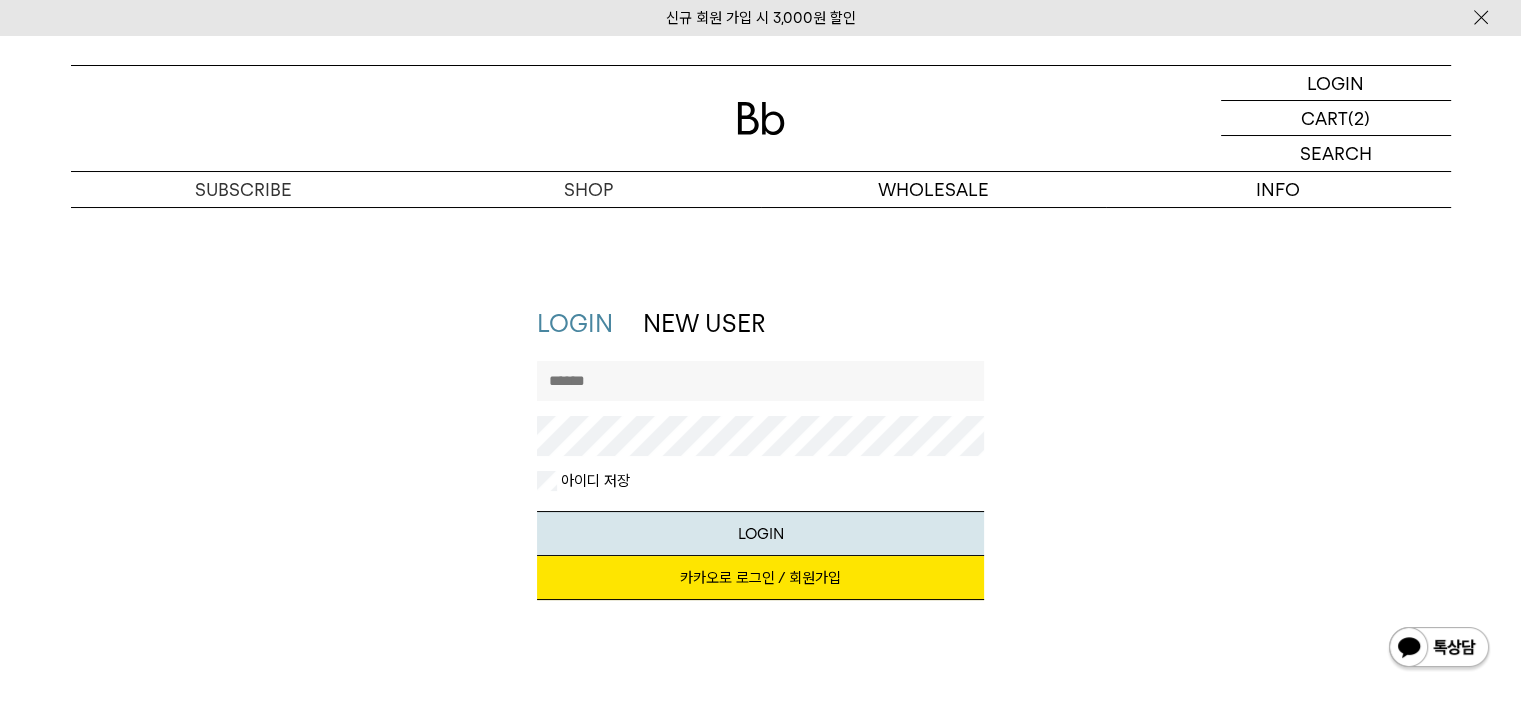 click at bounding box center [760, 381] 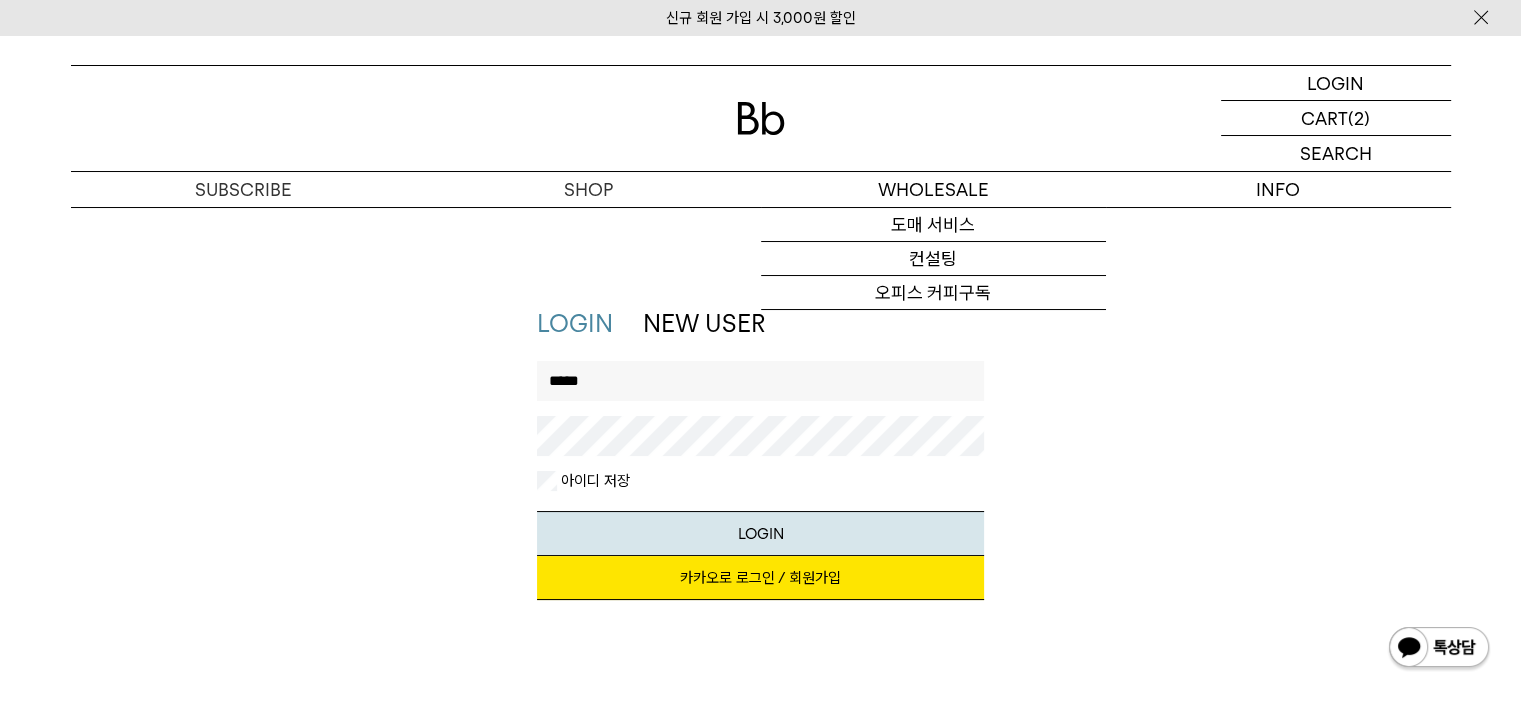 click on "*****" at bounding box center (760, 381) 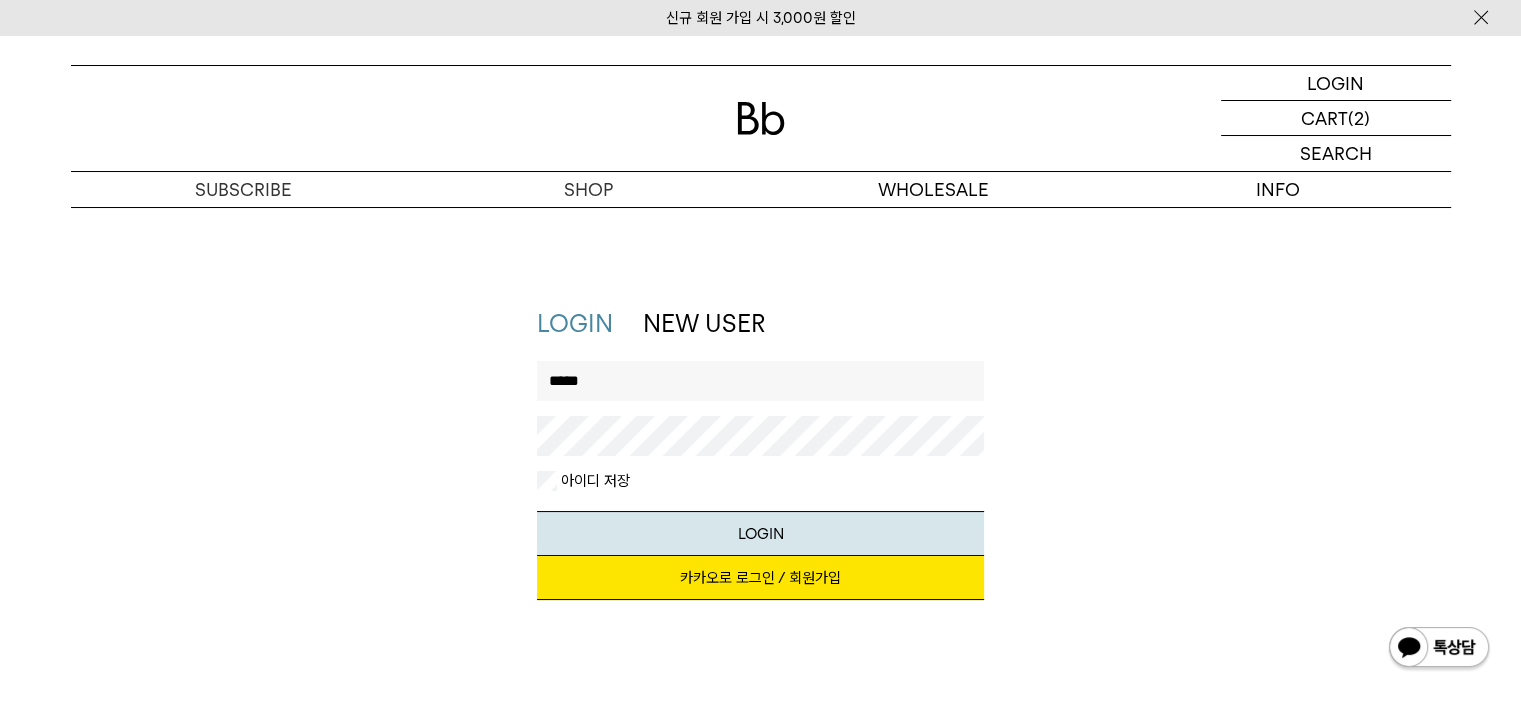 drag, startPoint x: 625, startPoint y: 378, endPoint x: 503, endPoint y: 378, distance: 122 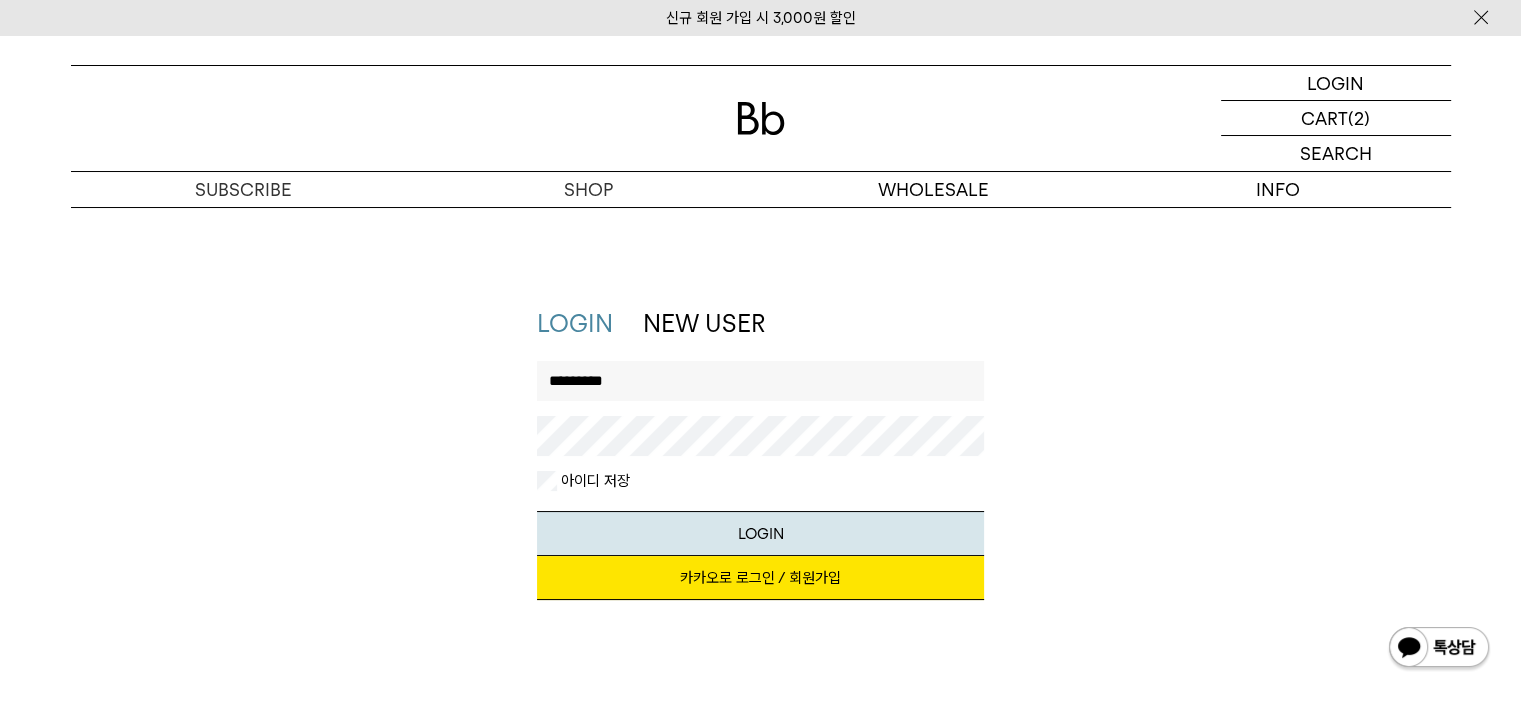 type on "*********" 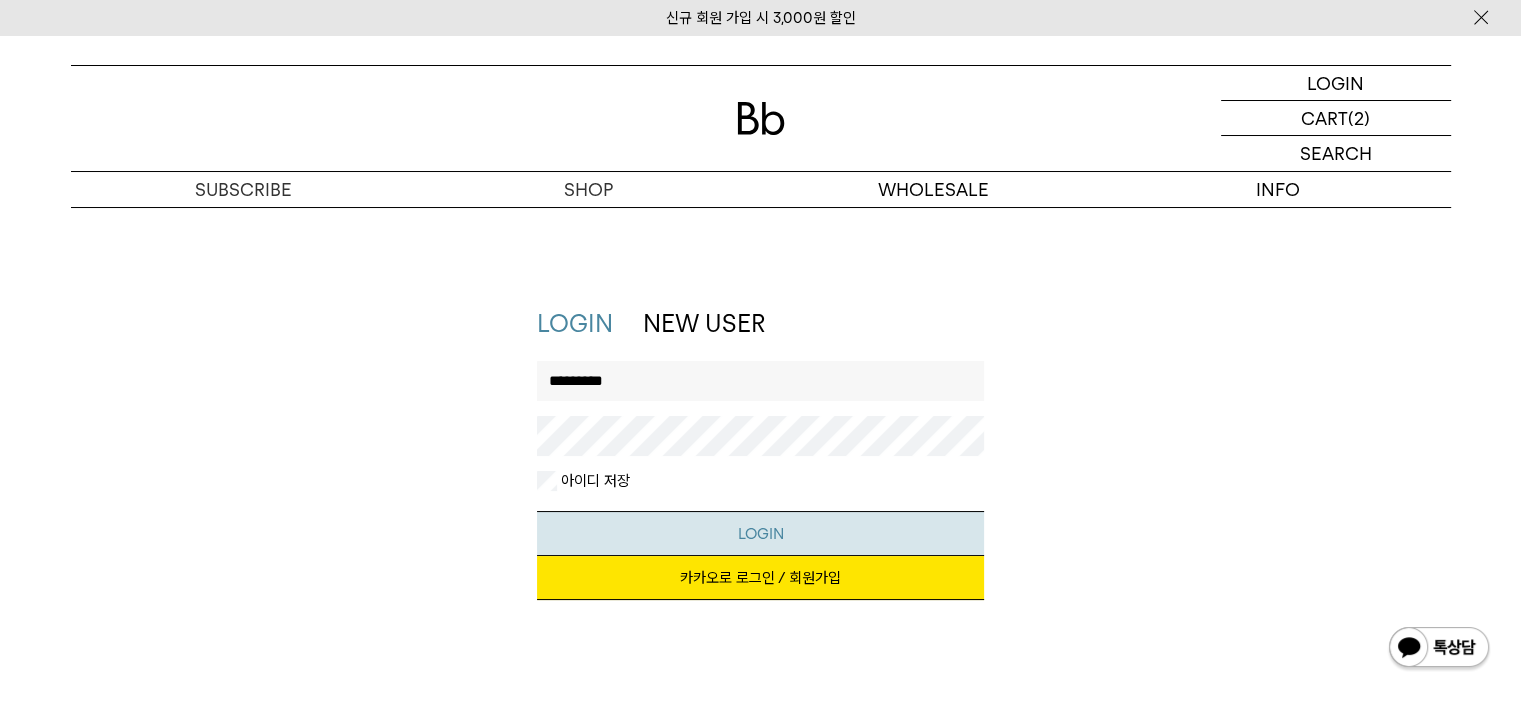 click on "LOGIN" at bounding box center [760, 533] 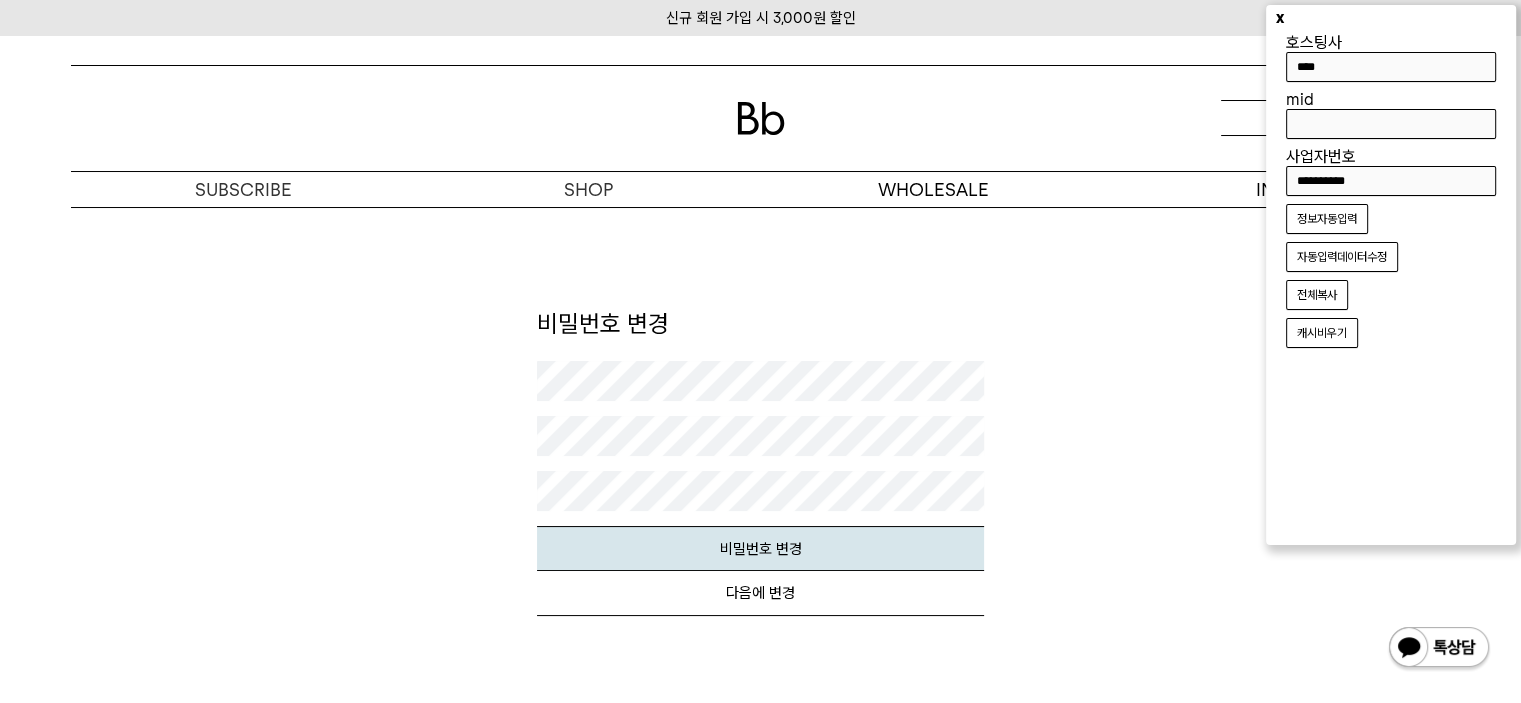 scroll, scrollTop: 0, scrollLeft: 0, axis: both 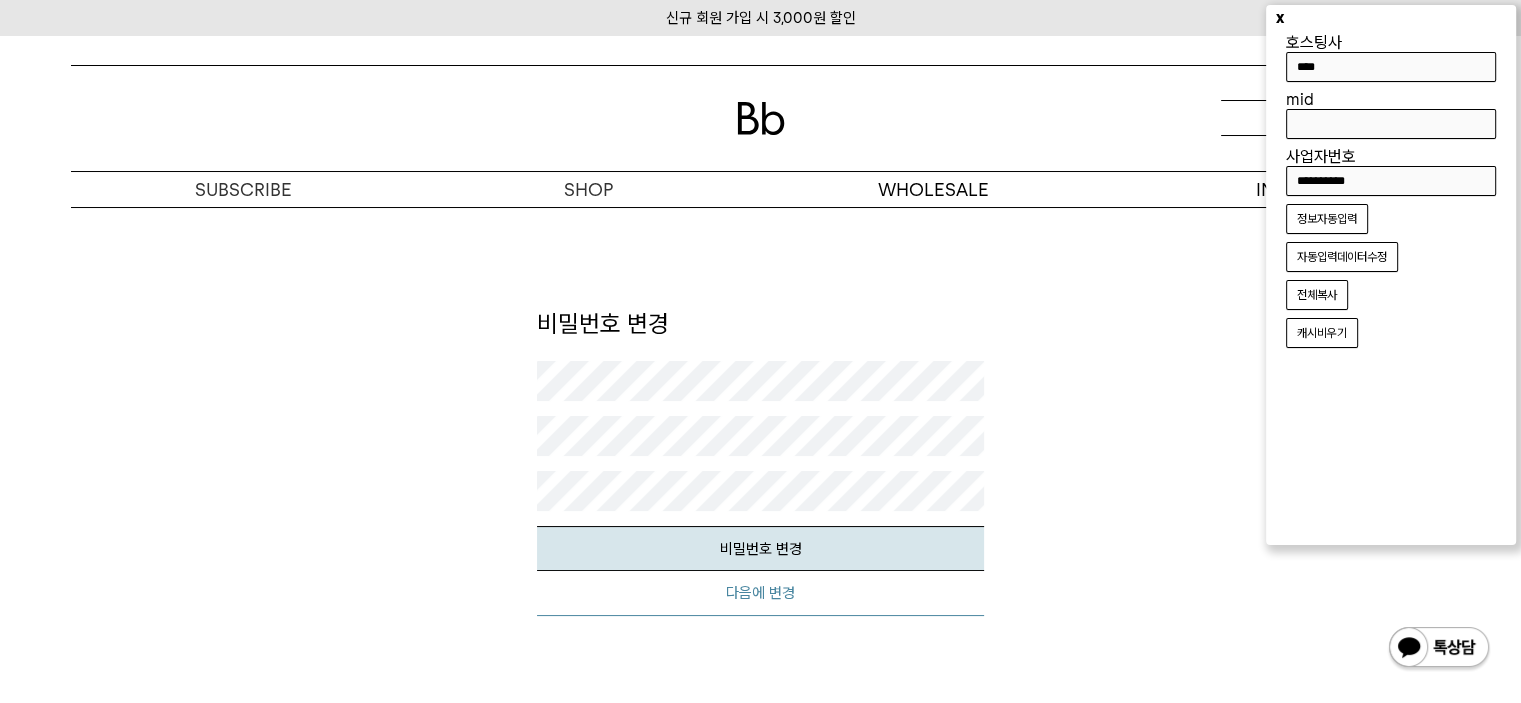 click on "다음에 변경" at bounding box center [760, 593] 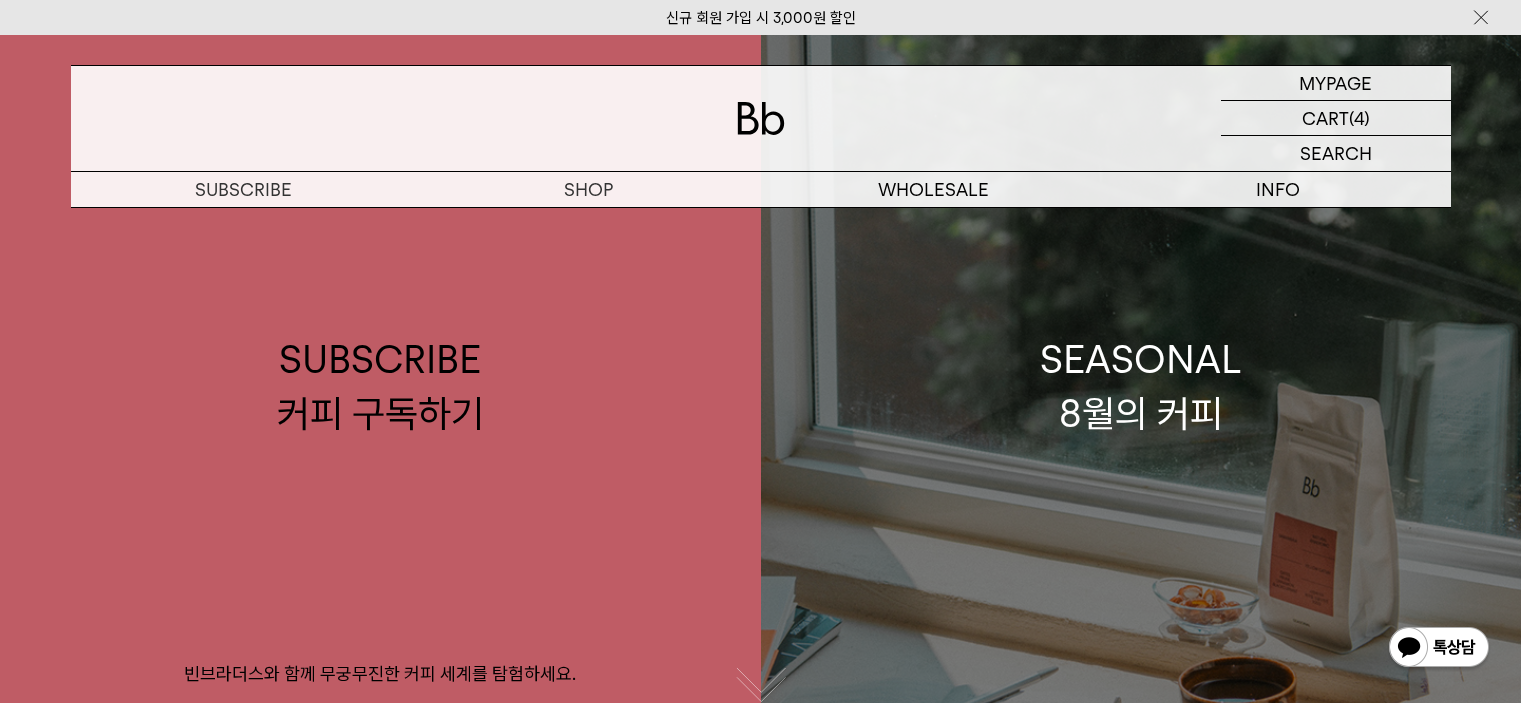 scroll, scrollTop: 0, scrollLeft: 0, axis: both 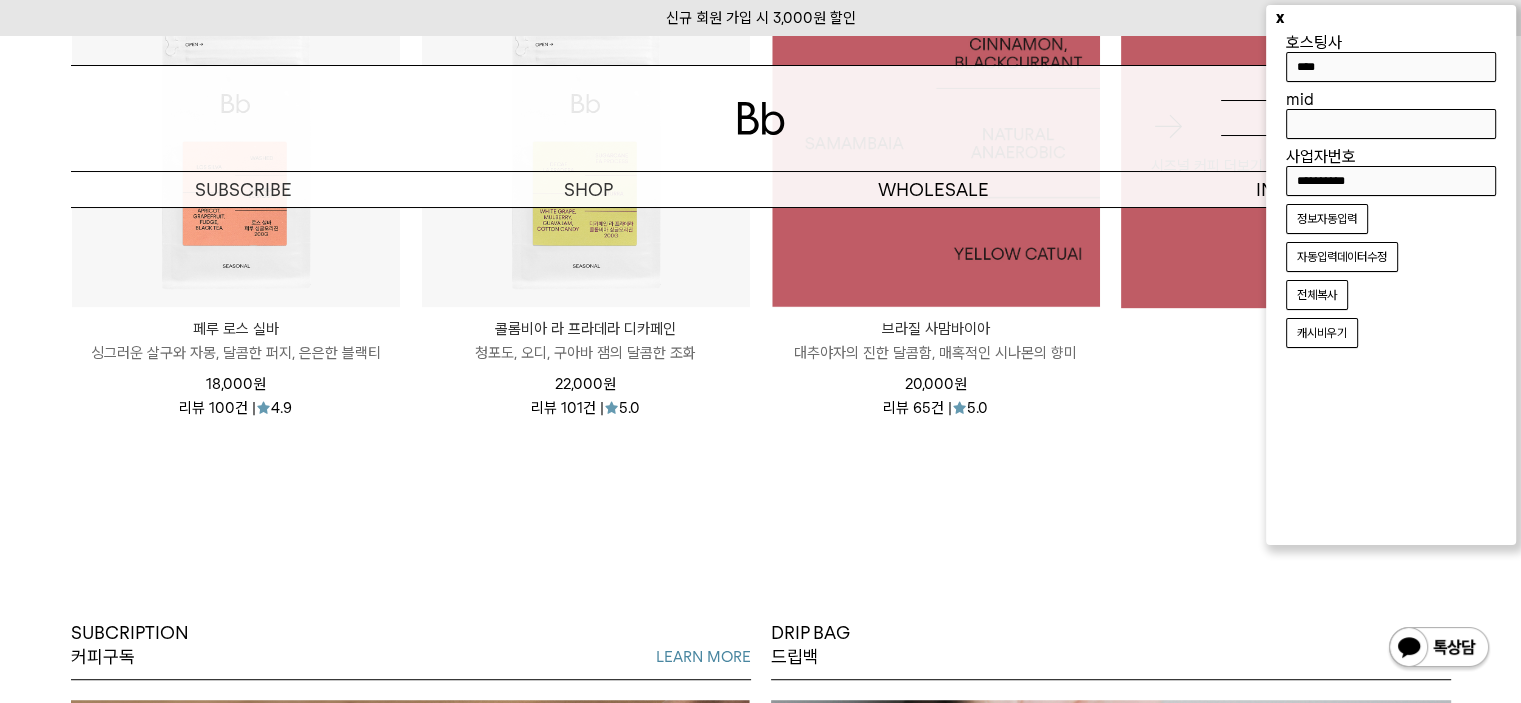 click at bounding box center (936, 143) 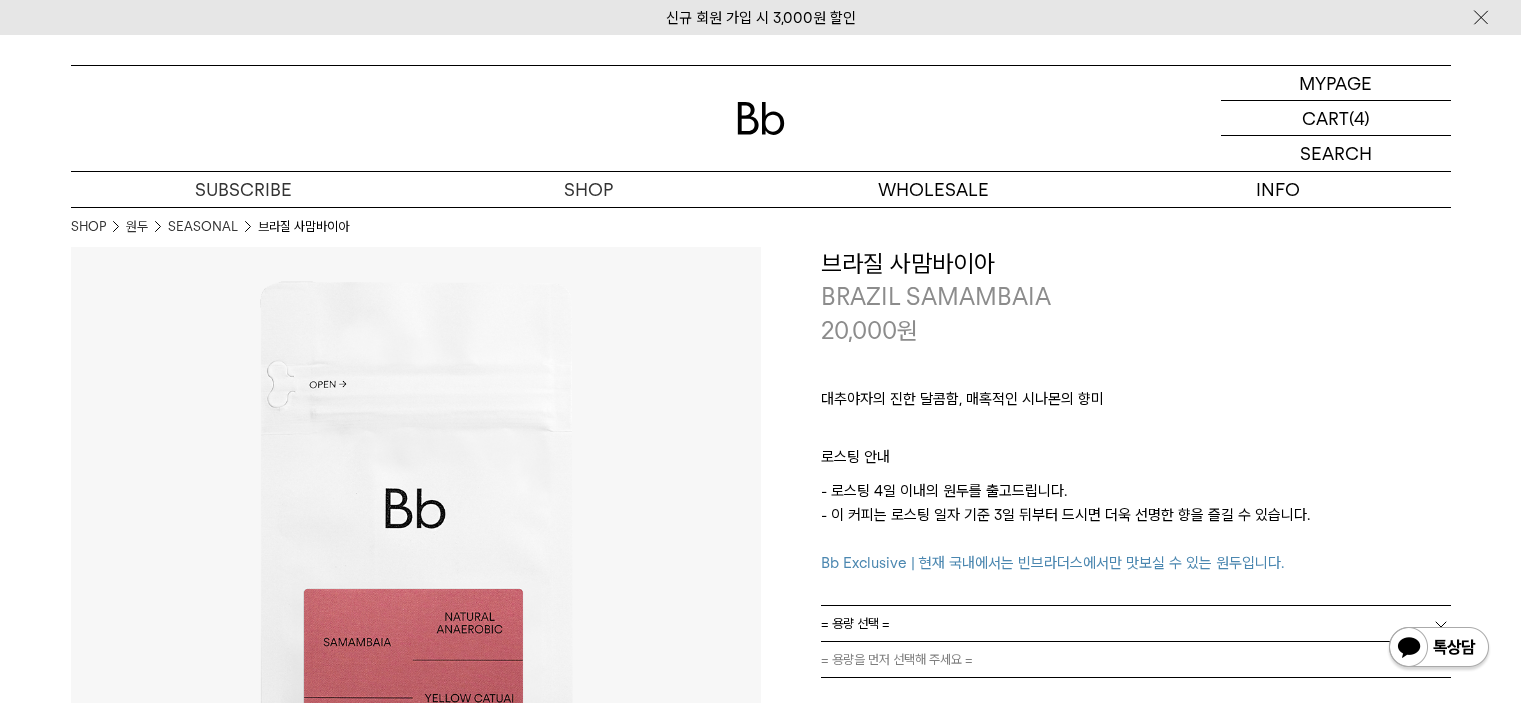scroll, scrollTop: 0, scrollLeft: 0, axis: both 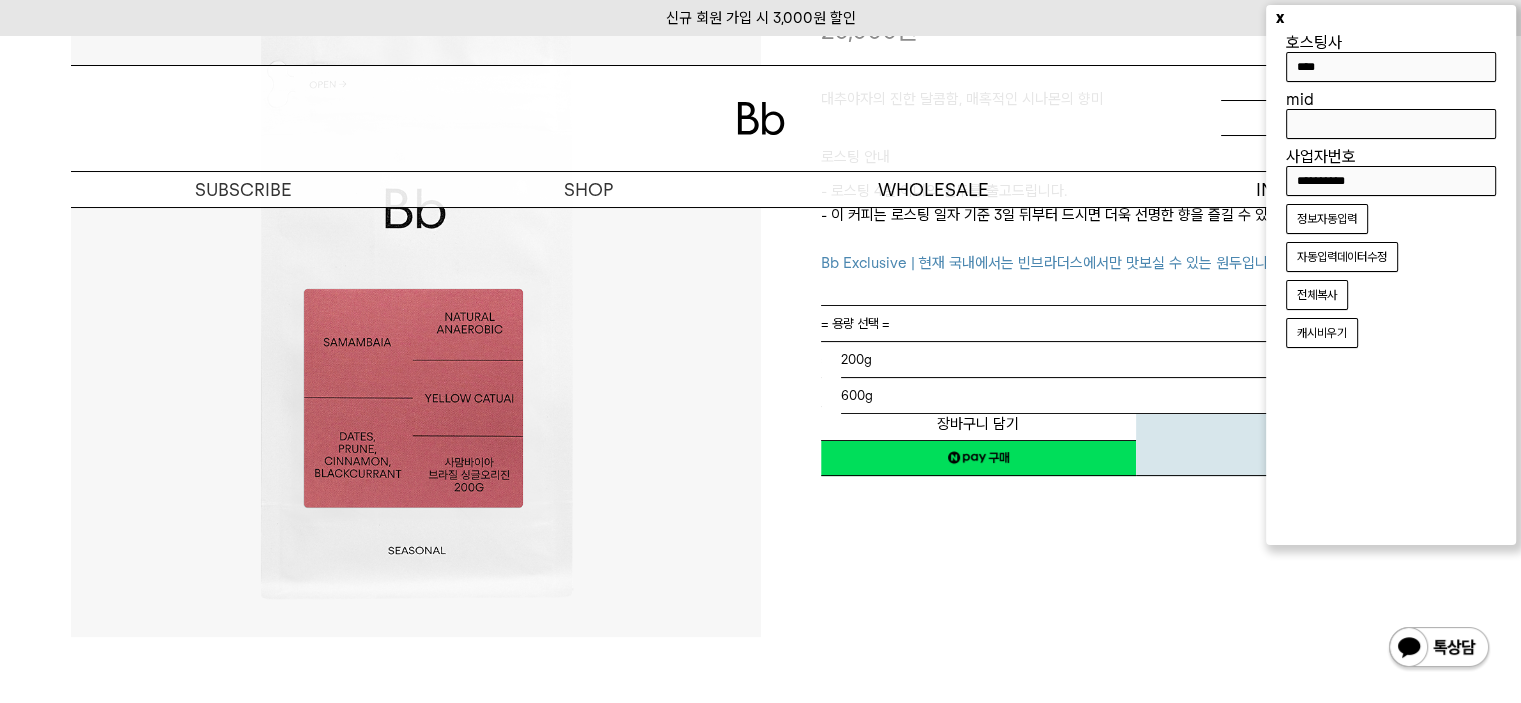 click on "=
용량 선택
=" at bounding box center (1136, 323) 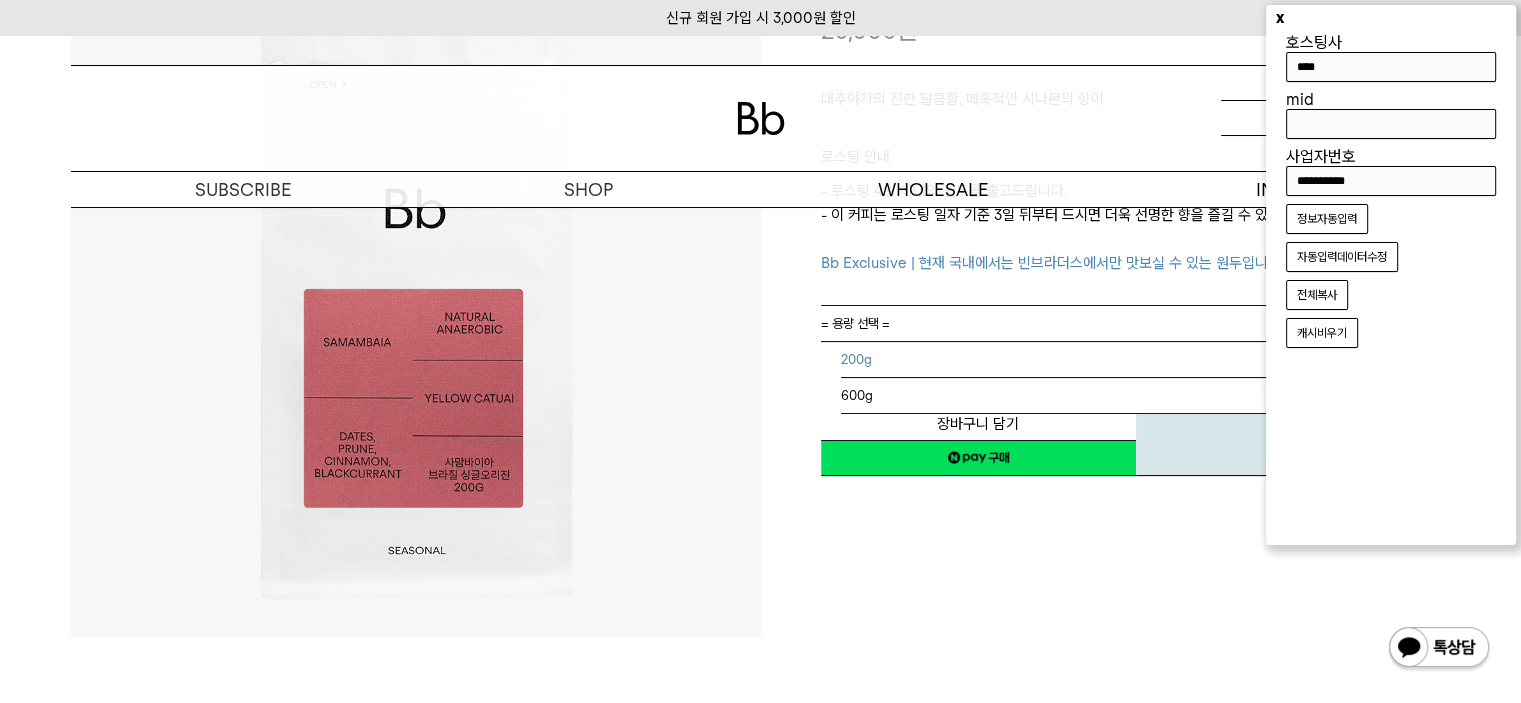 click on "200g" at bounding box center [1146, 360] 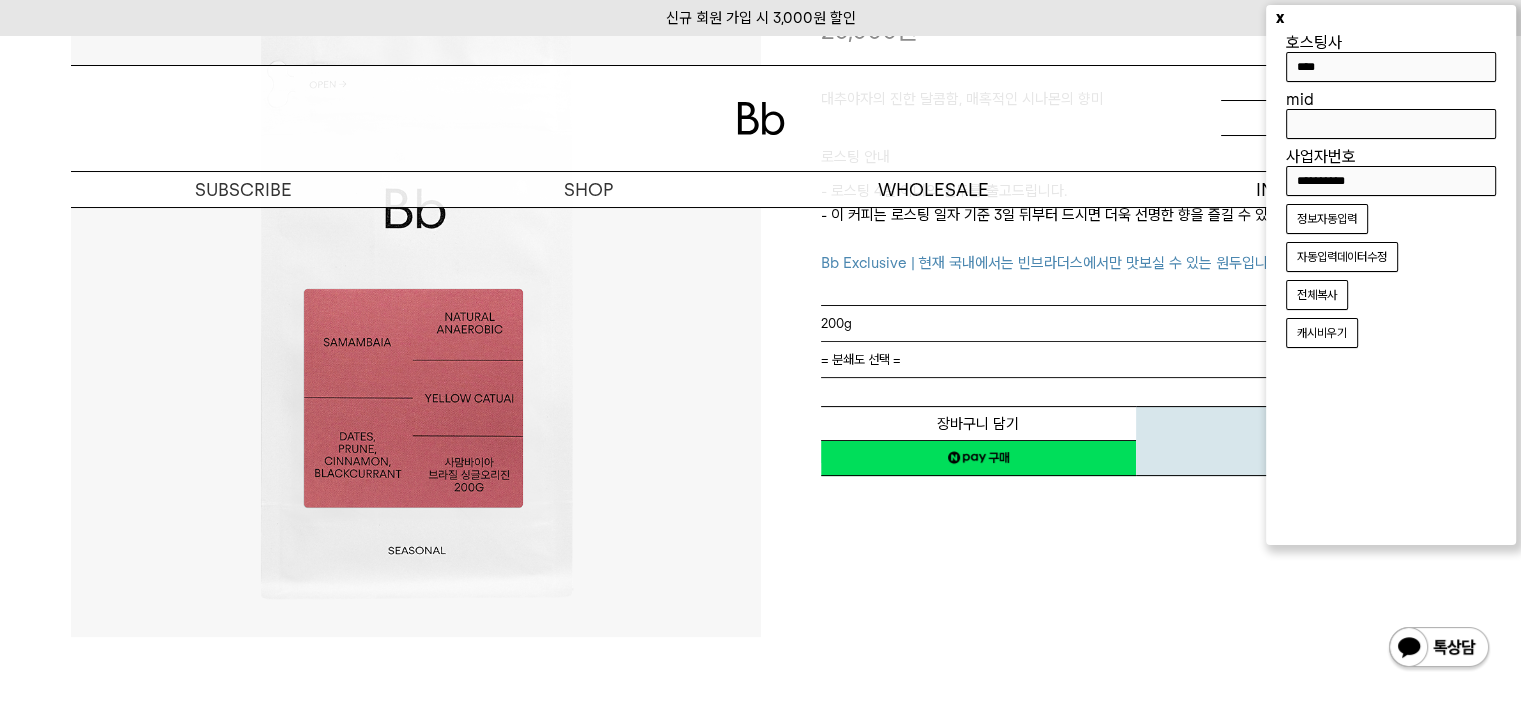 click on "= 분쇄도 선택 =" at bounding box center [1136, 359] 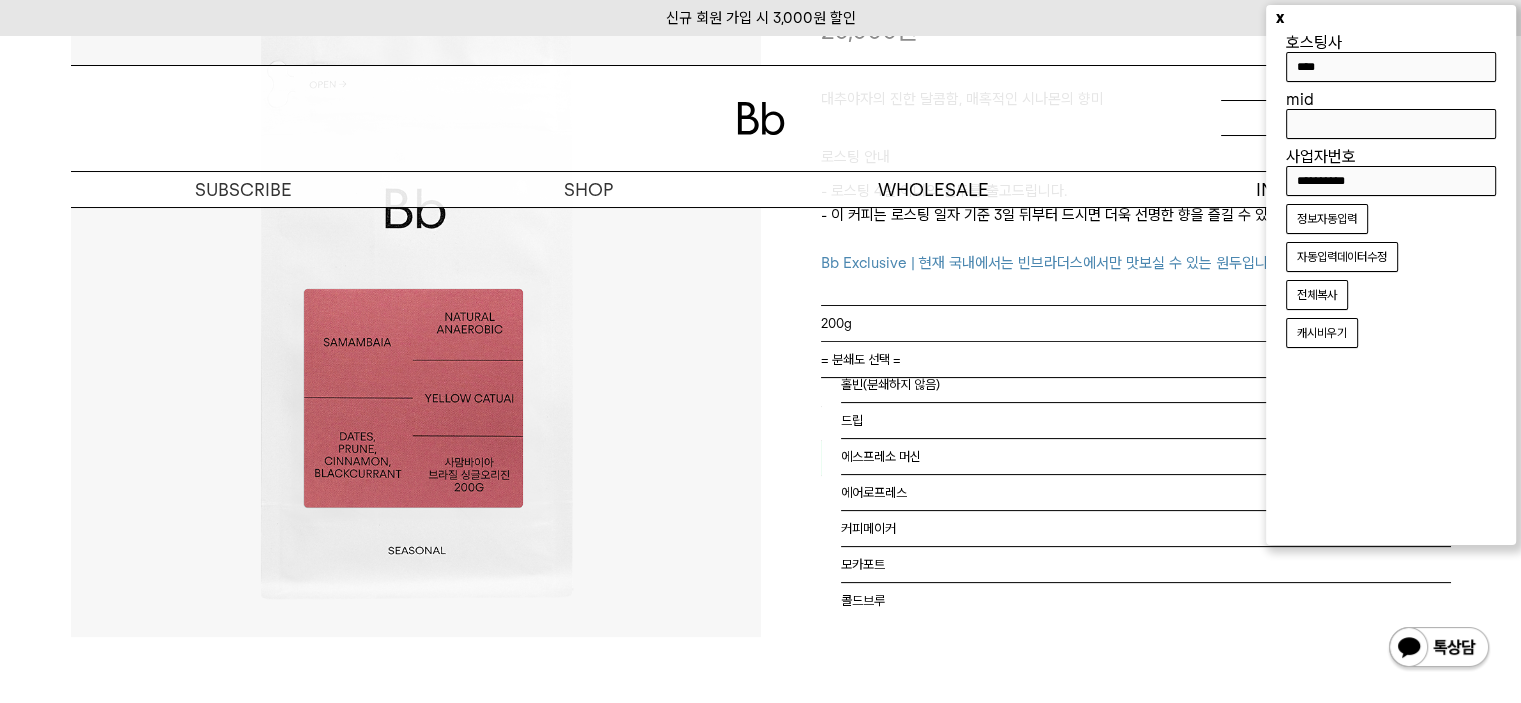 scroll, scrollTop: 0, scrollLeft: 0, axis: both 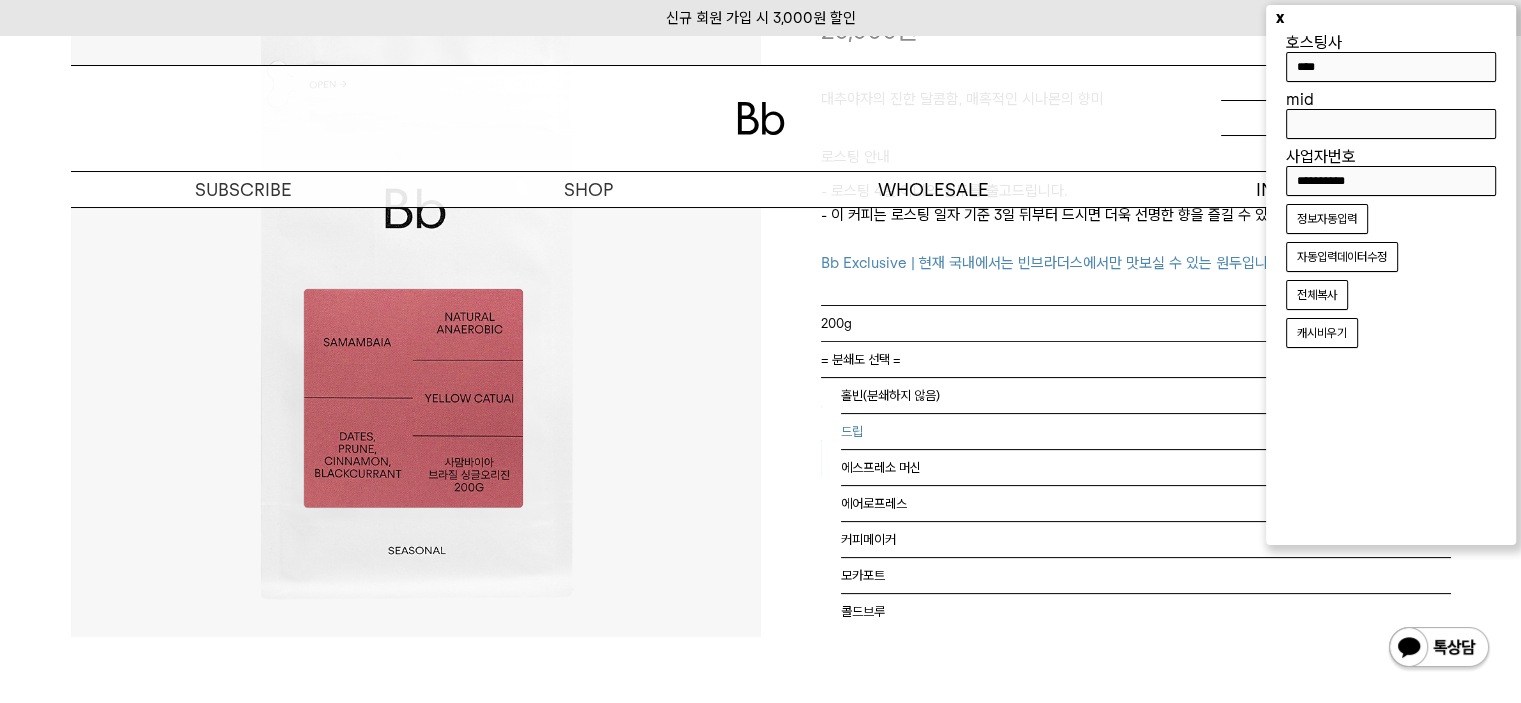 click on "드립" at bounding box center (1146, 432) 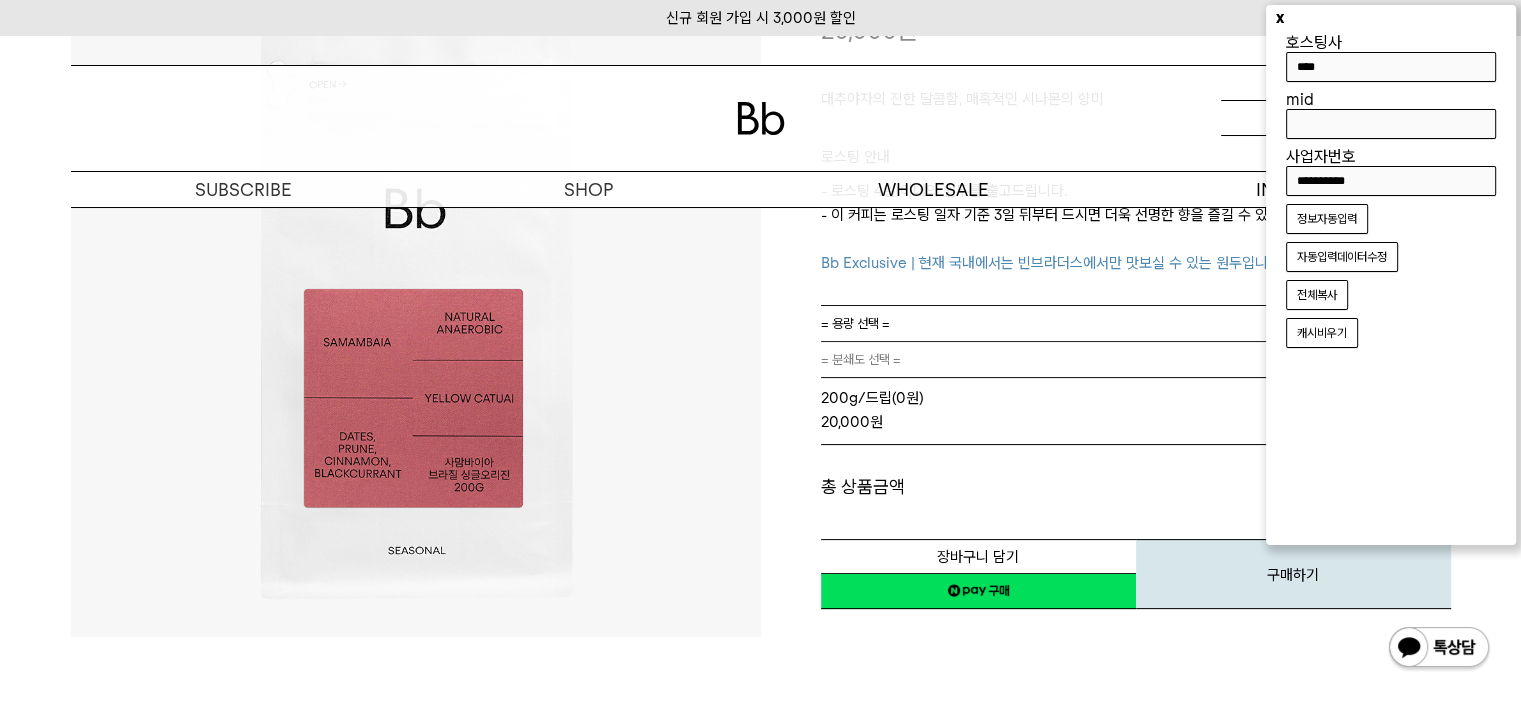 click on "x" at bounding box center (1280, 17) 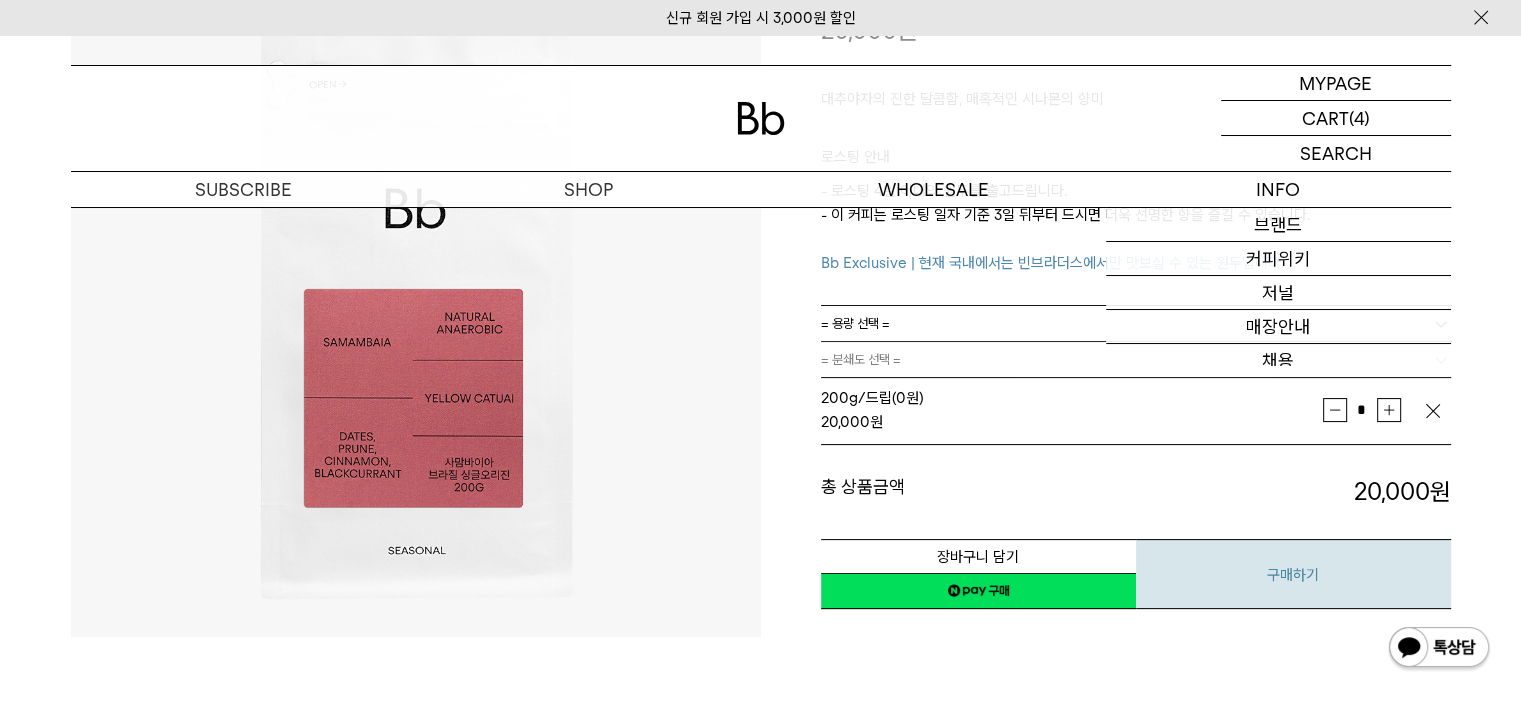 click on "구매하기" at bounding box center (1293, 574) 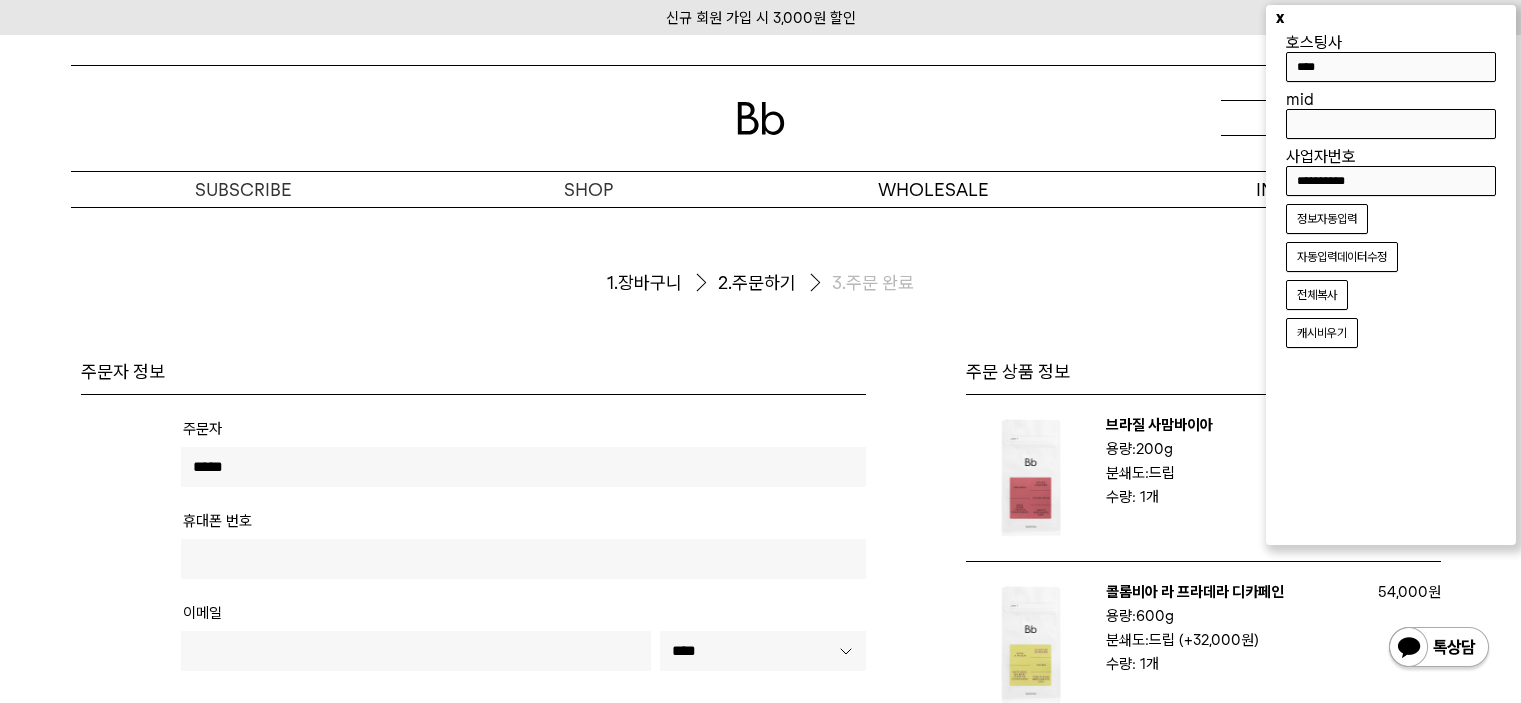 scroll, scrollTop: 0, scrollLeft: 0, axis: both 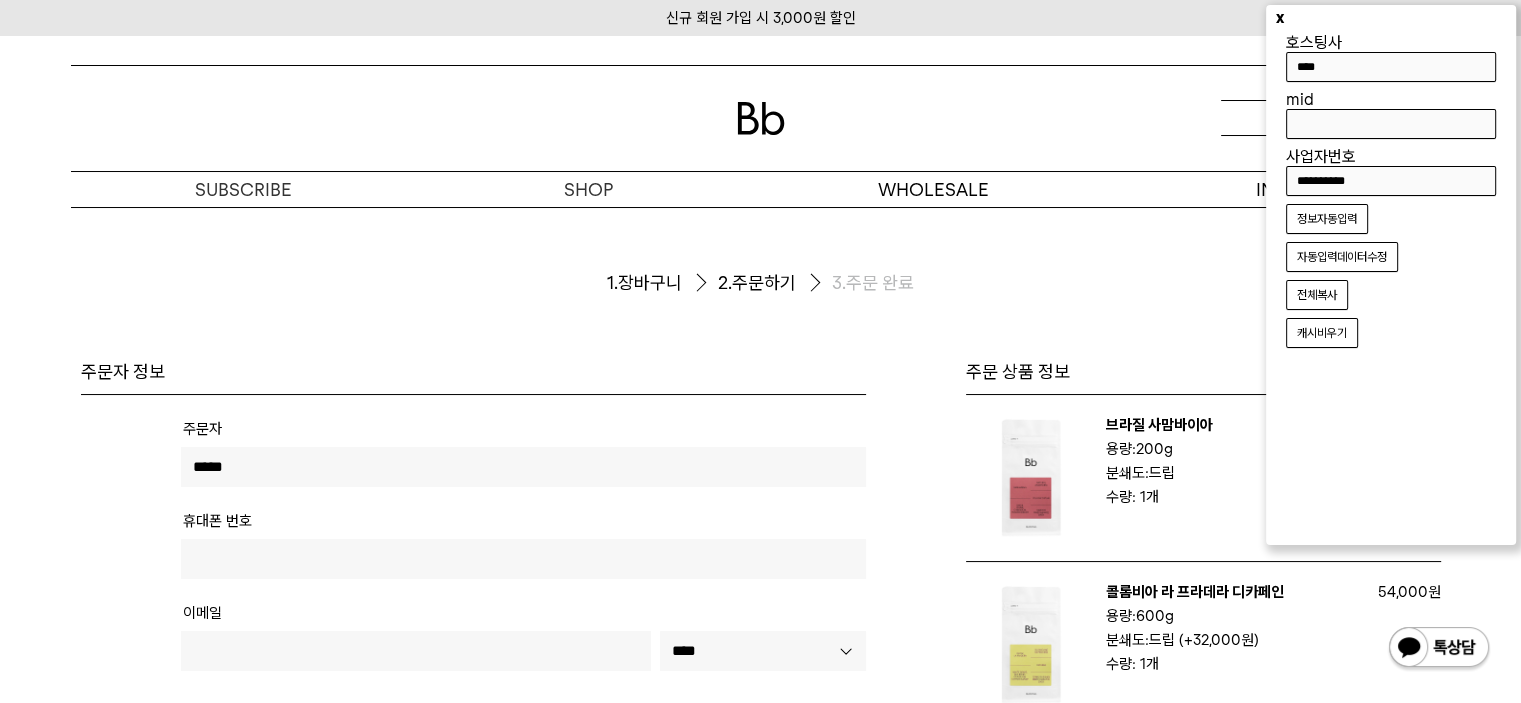 click on "**********" at bounding box center [1391, 186] 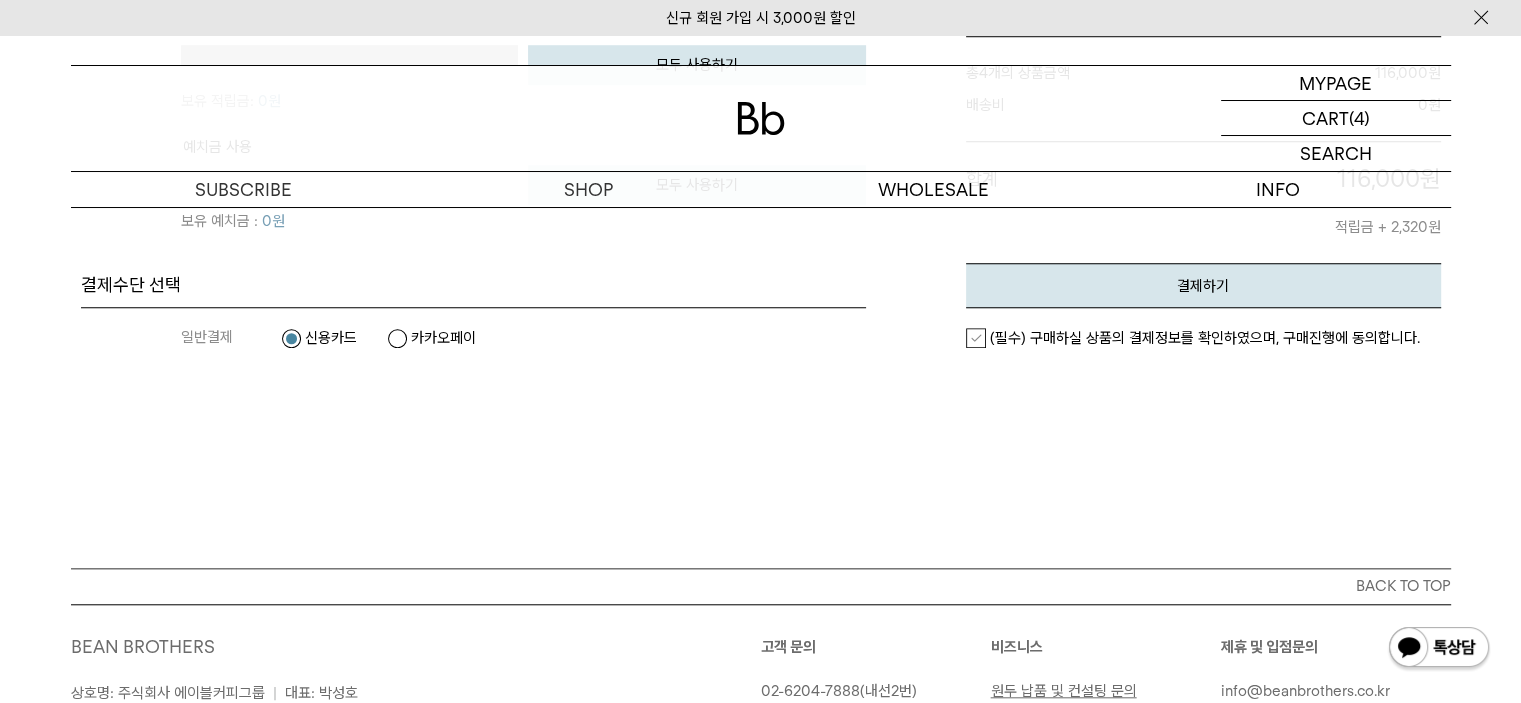 scroll, scrollTop: 1600, scrollLeft: 0, axis: vertical 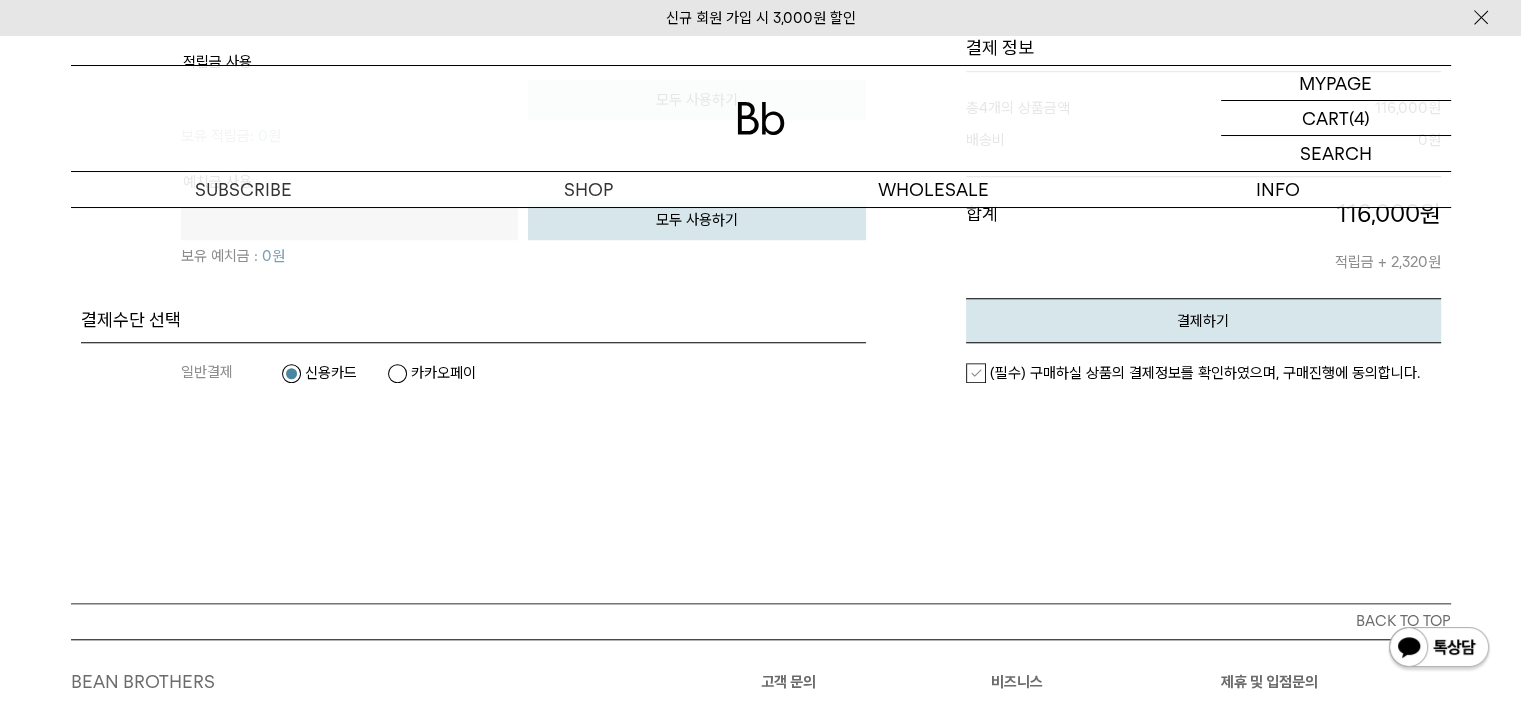 drag, startPoint x: 561, startPoint y: 389, endPoint x: 684, endPoint y: 390, distance: 123.00407 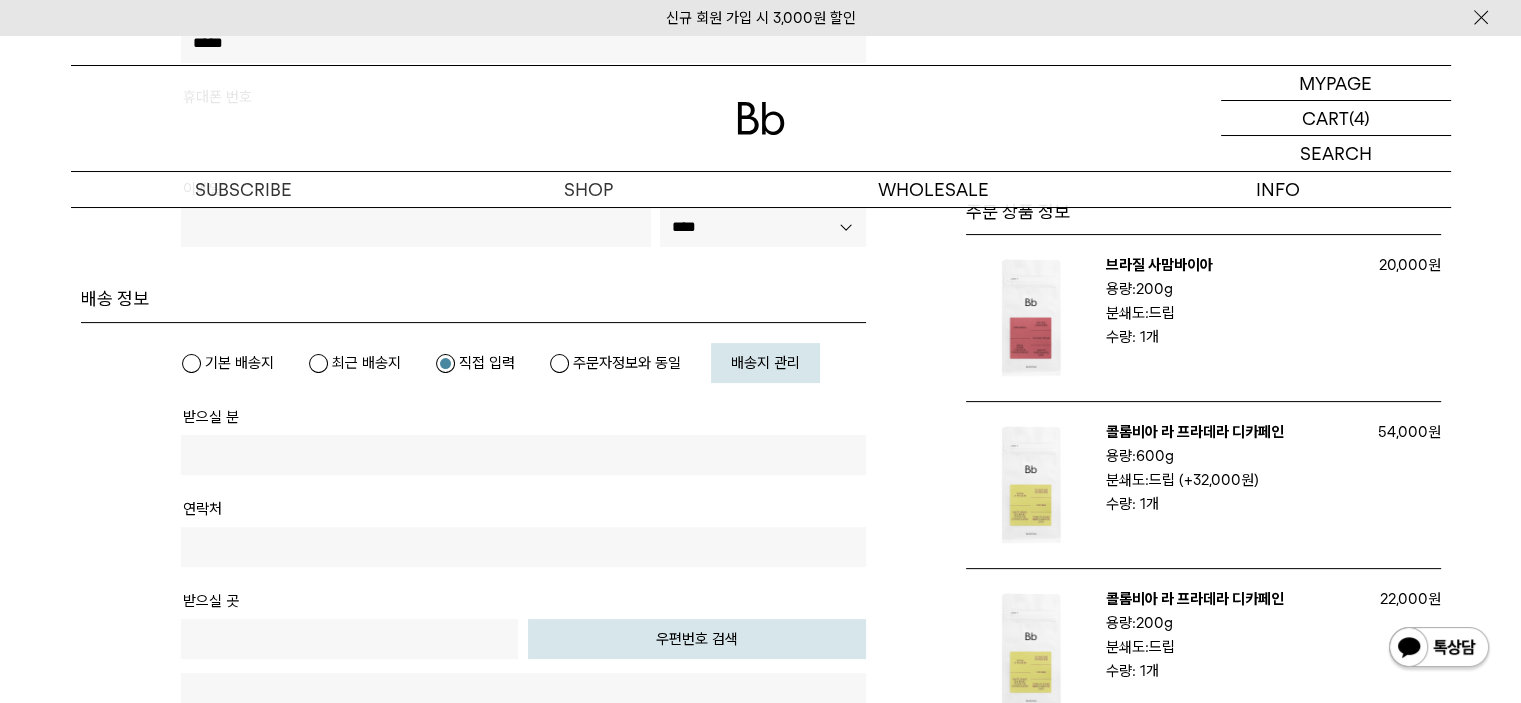 scroll, scrollTop: 200, scrollLeft: 0, axis: vertical 